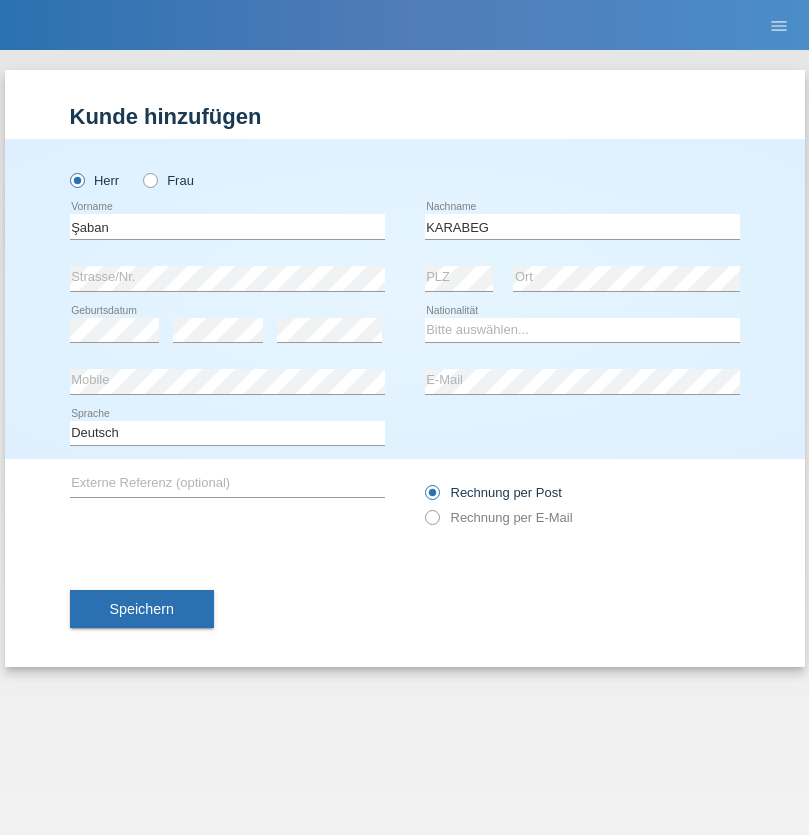 scroll, scrollTop: 0, scrollLeft: 0, axis: both 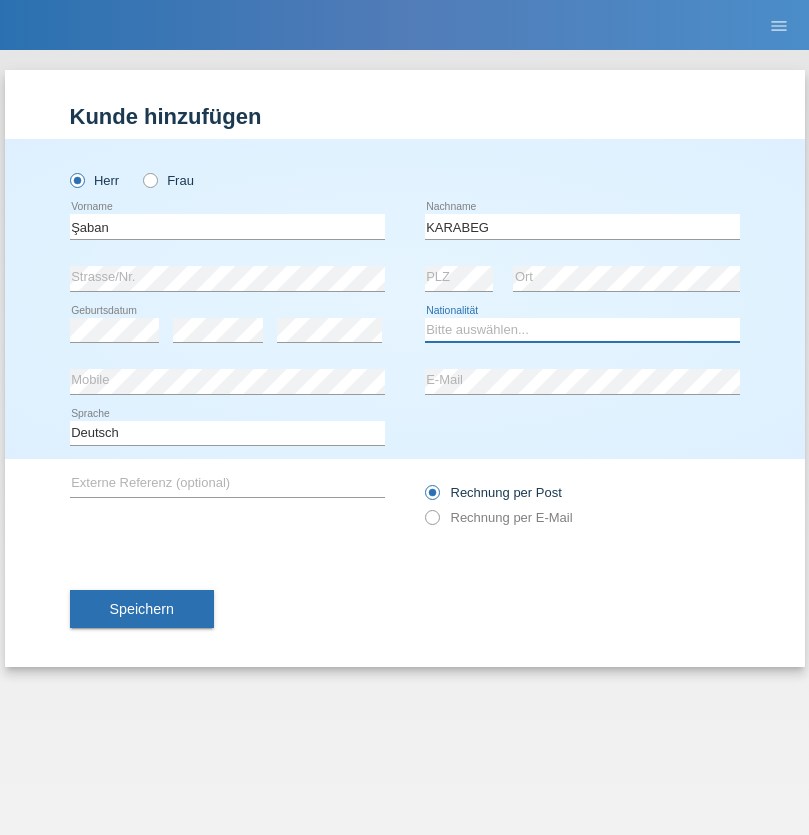 select on "TR" 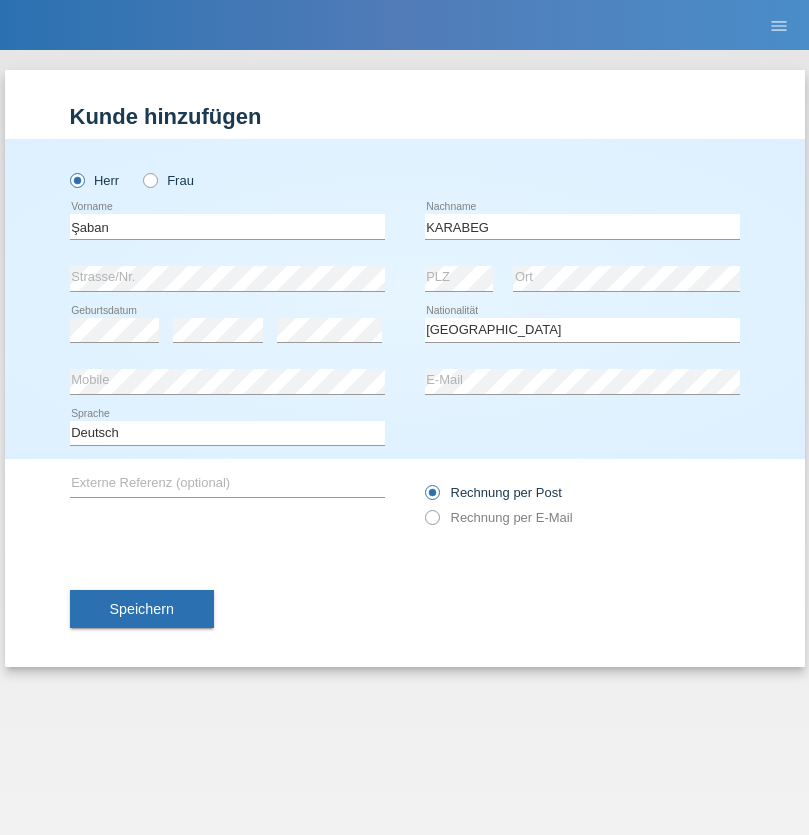 select on "C" 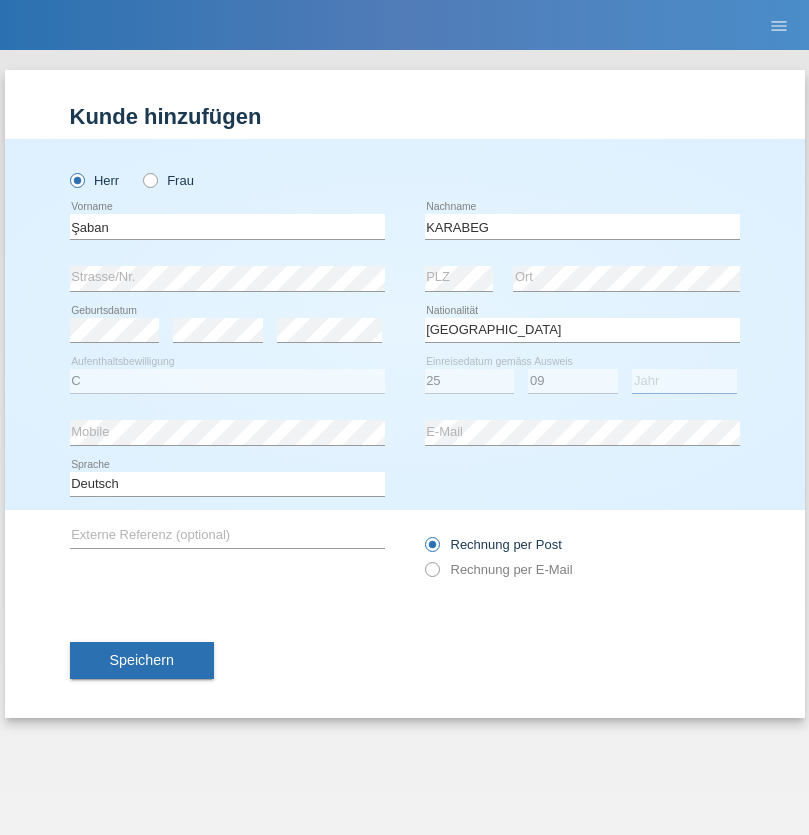 select on "2021" 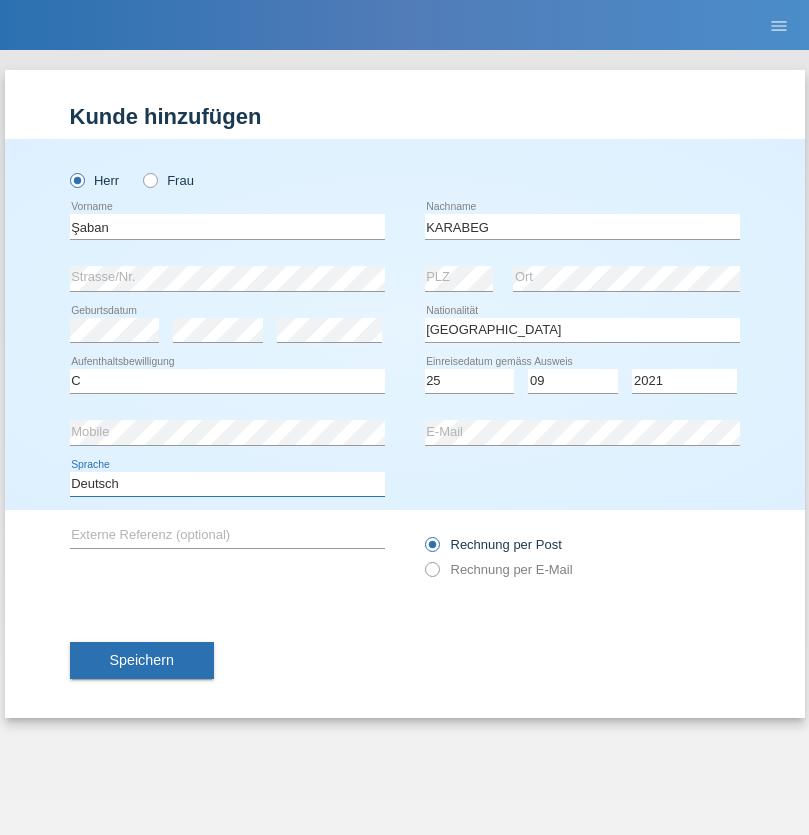 select on "en" 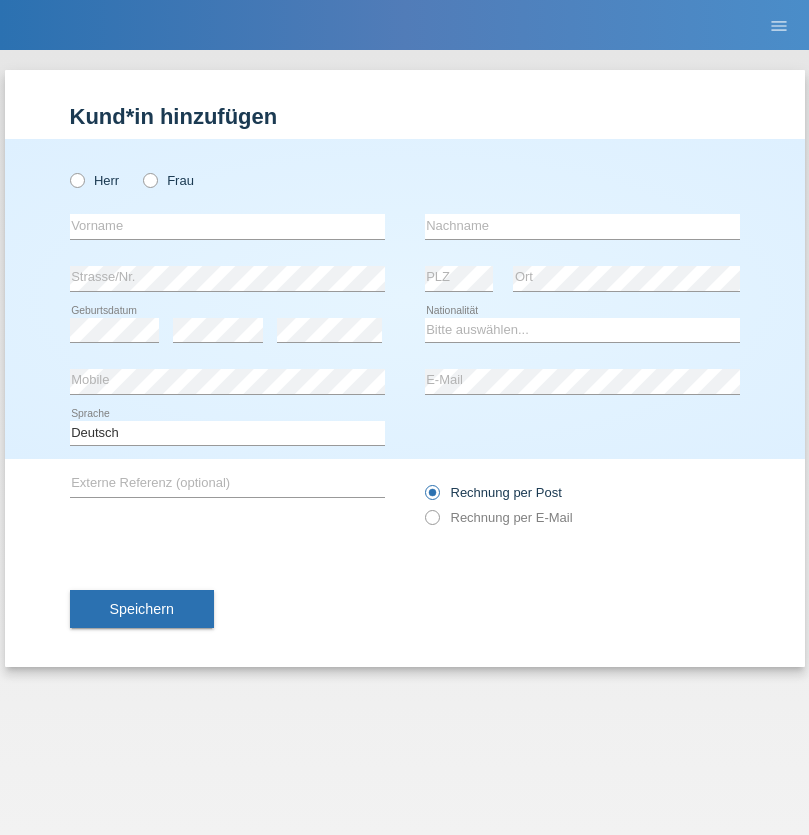 scroll, scrollTop: 0, scrollLeft: 0, axis: both 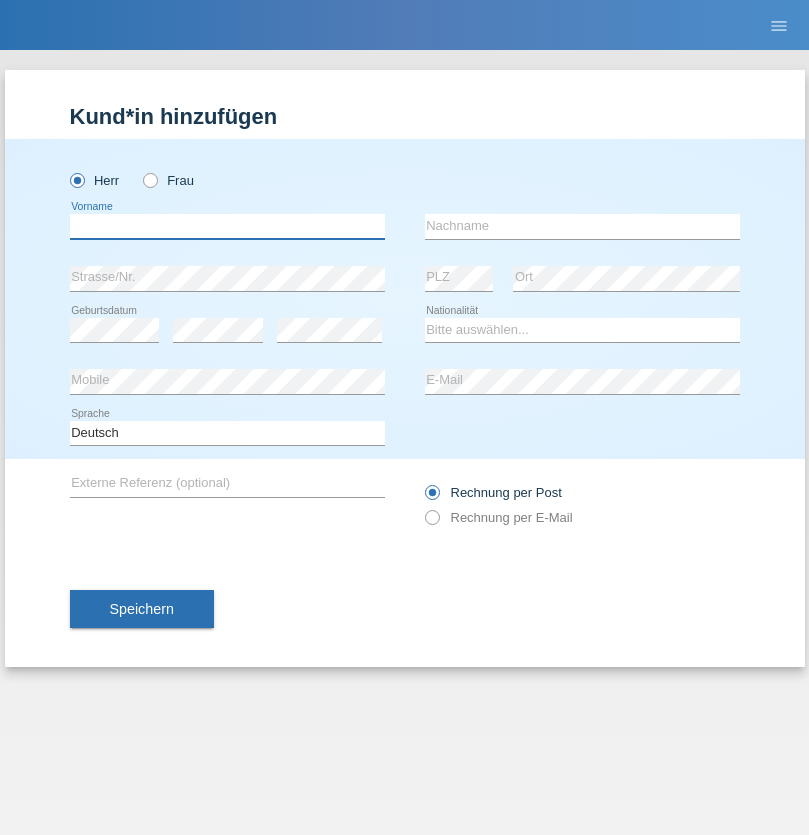 click at bounding box center (227, 226) 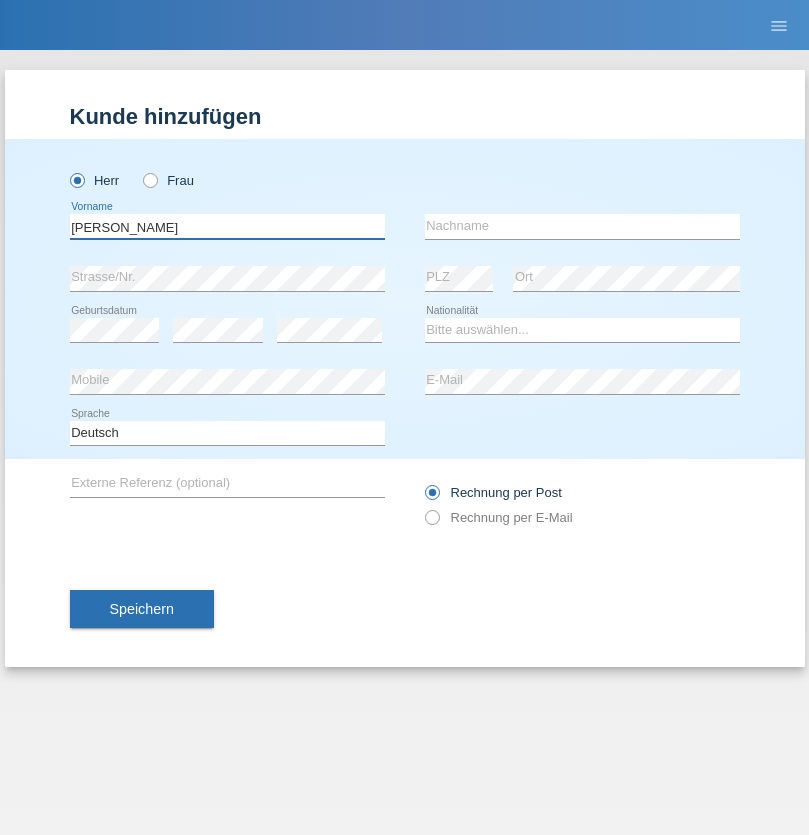 type on "[PERSON_NAME]" 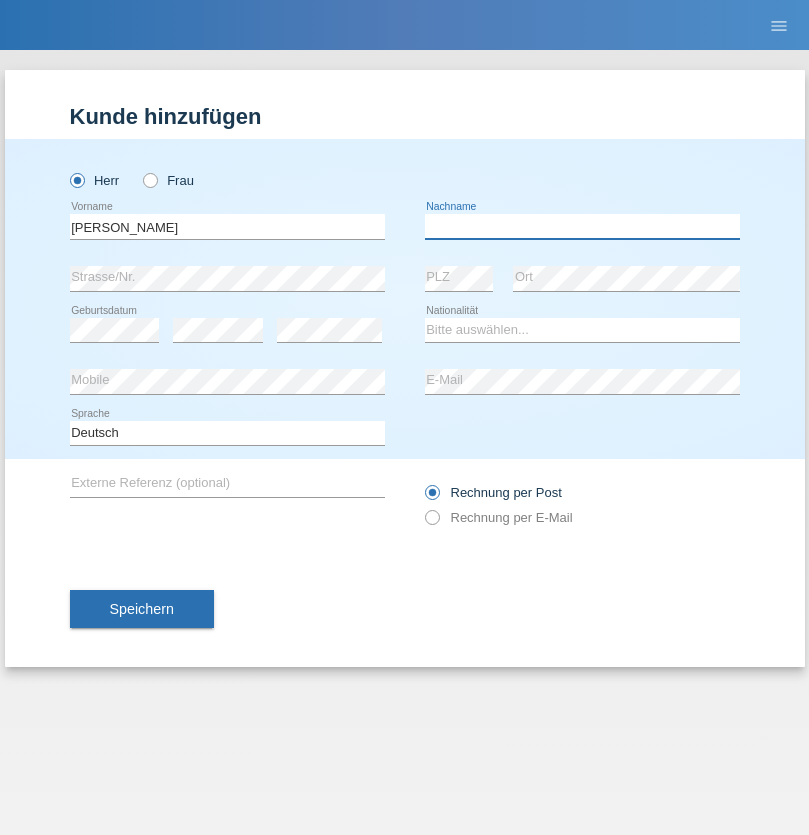 click at bounding box center [582, 226] 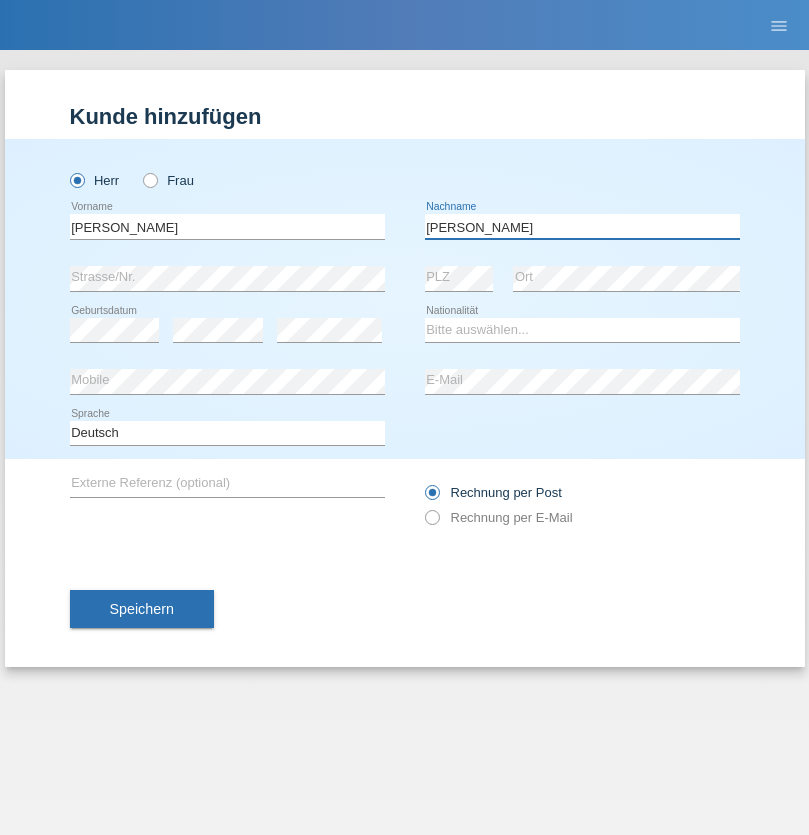 type on "Romero romero" 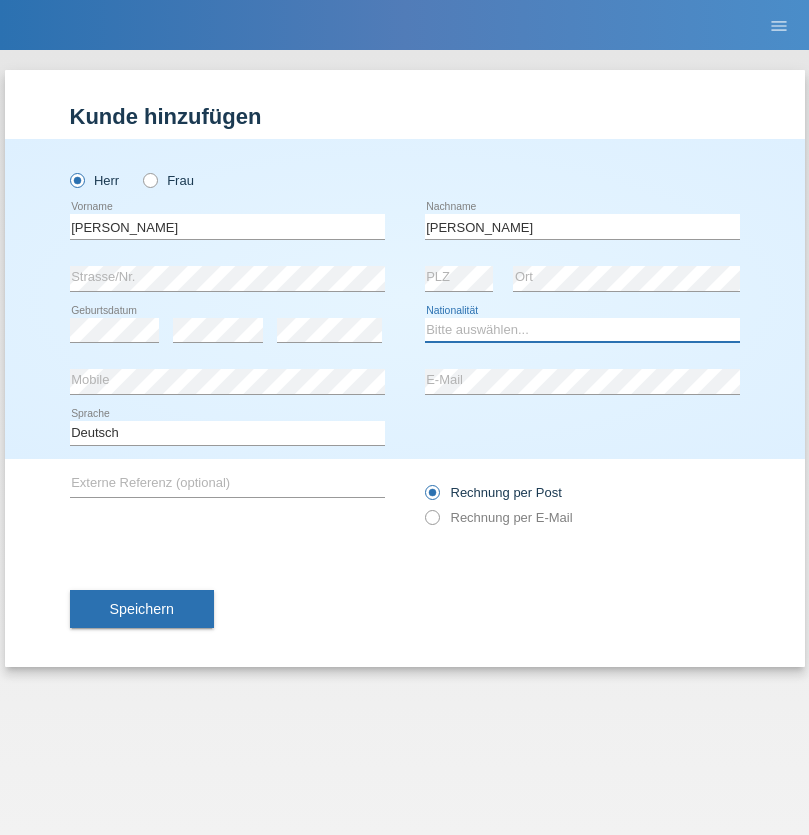 select on "AO" 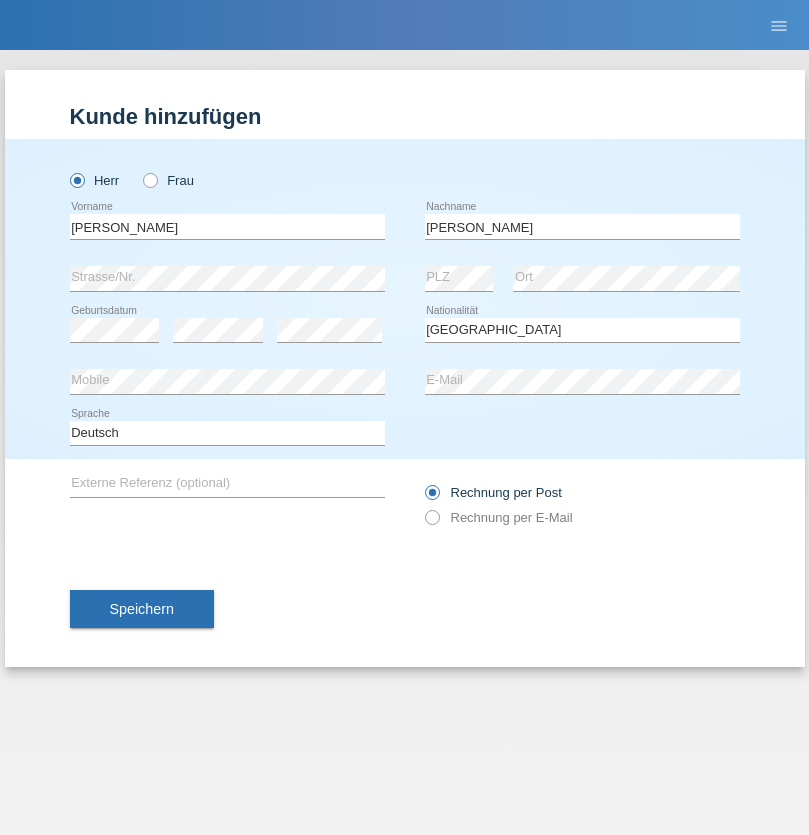 select on "C" 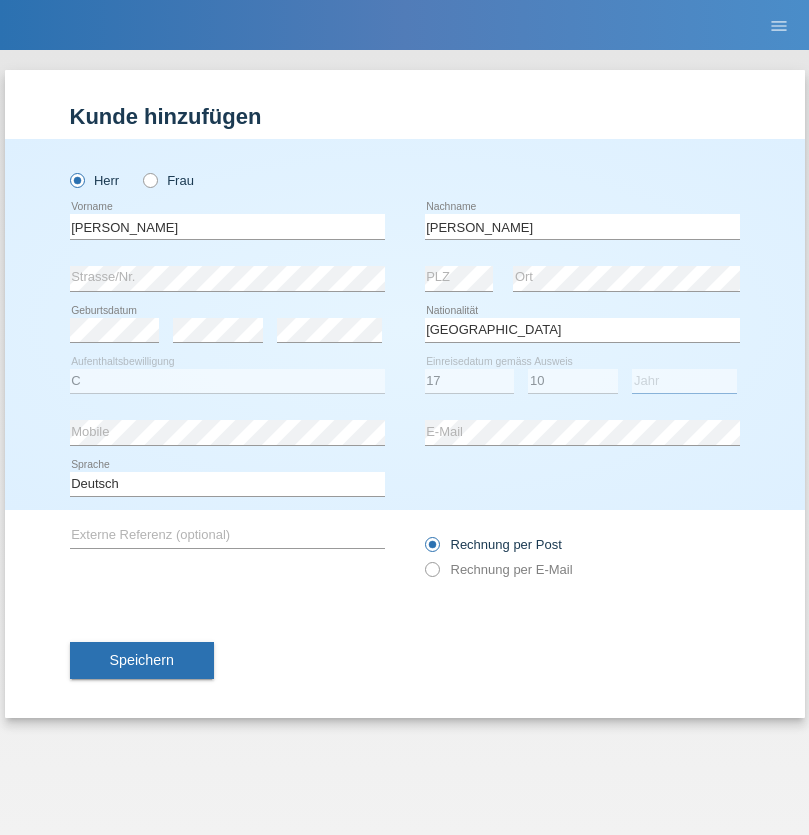 select on "2021" 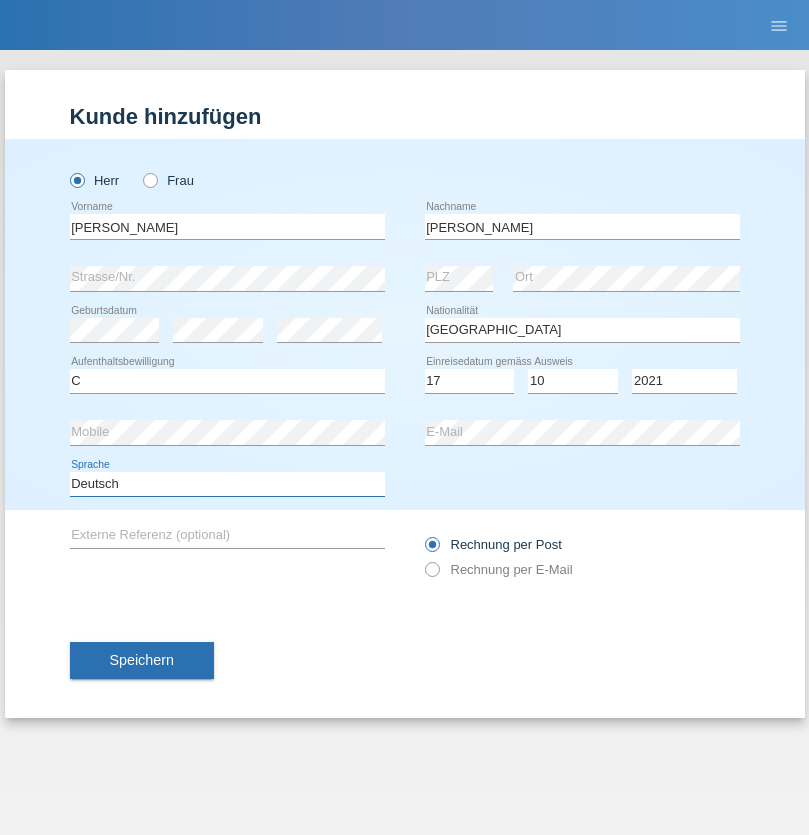 select on "en" 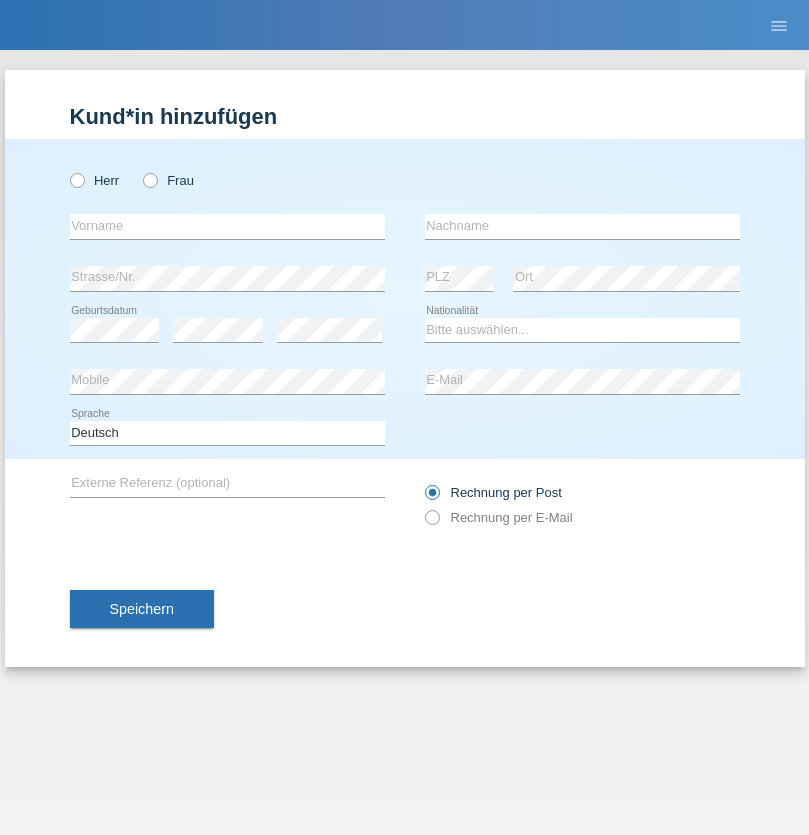 scroll, scrollTop: 0, scrollLeft: 0, axis: both 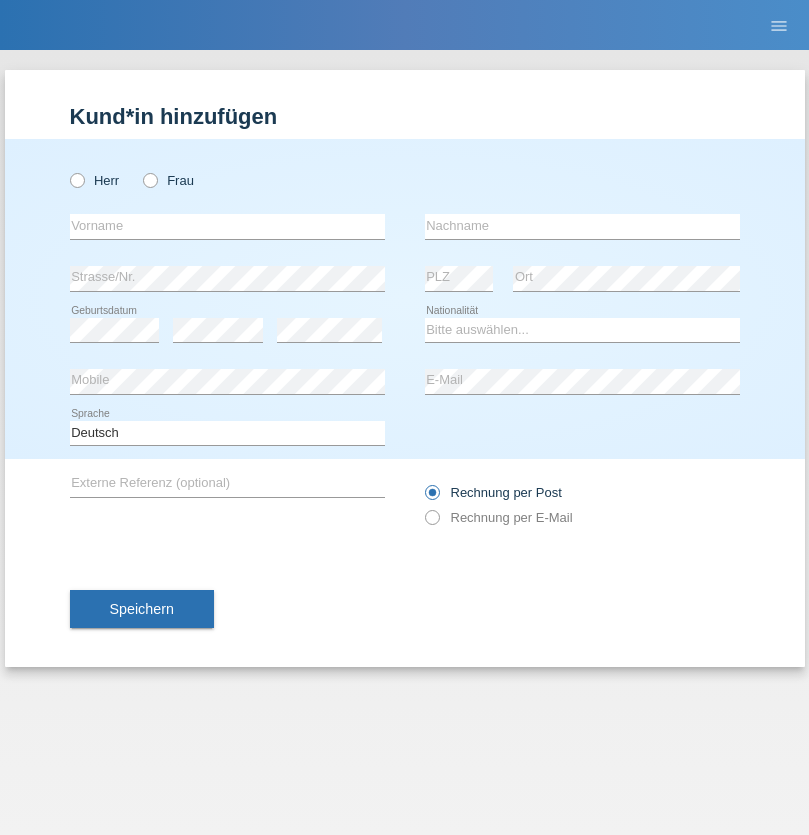 radio on "true" 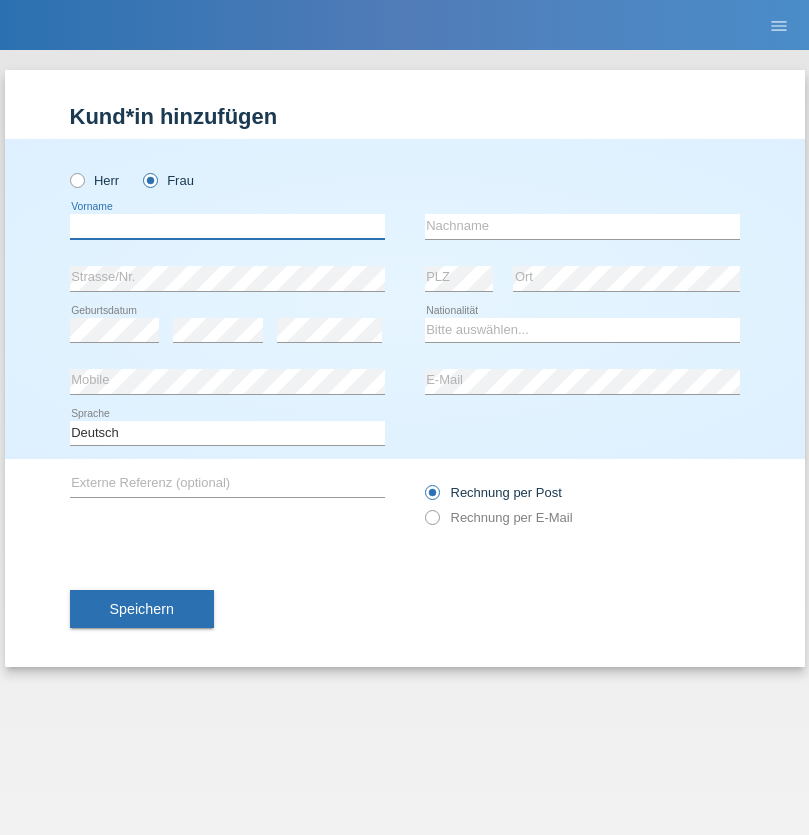 click at bounding box center [227, 226] 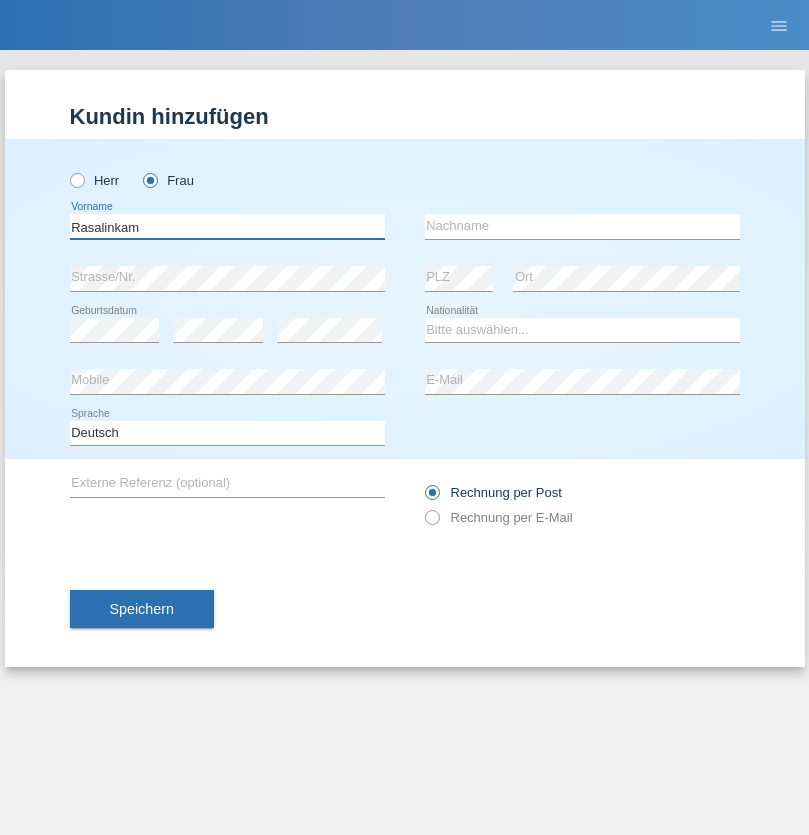 type on "Rasalinkam" 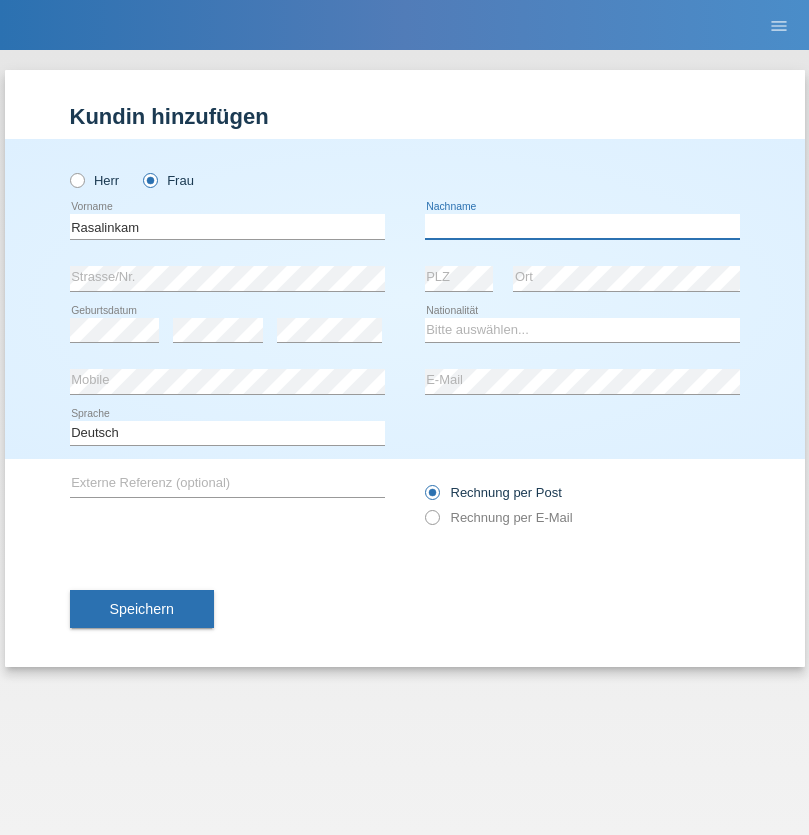 click at bounding box center [582, 226] 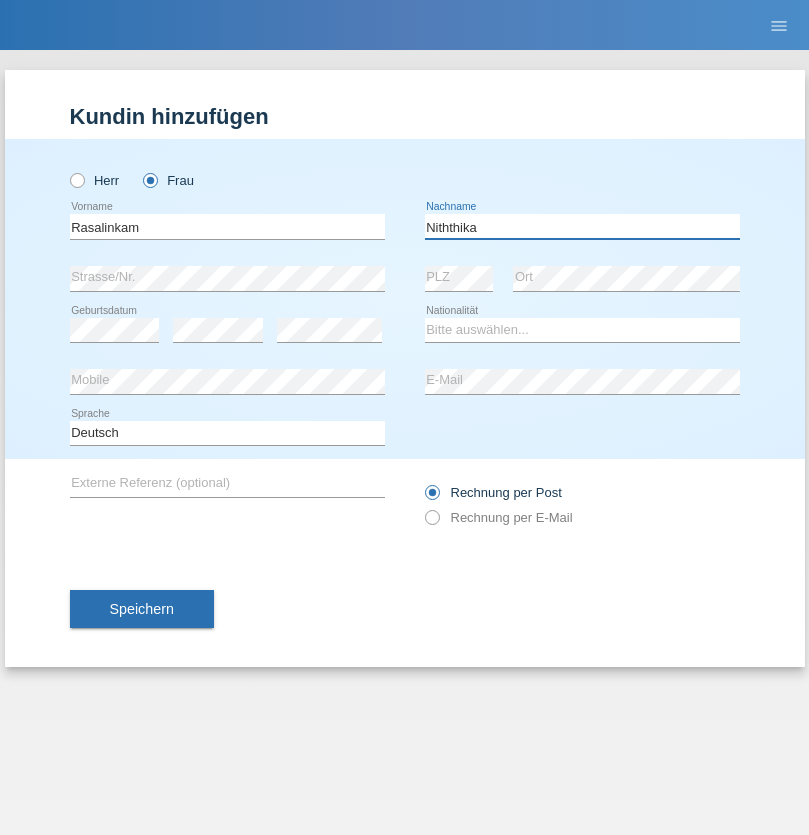 type on "Niththika" 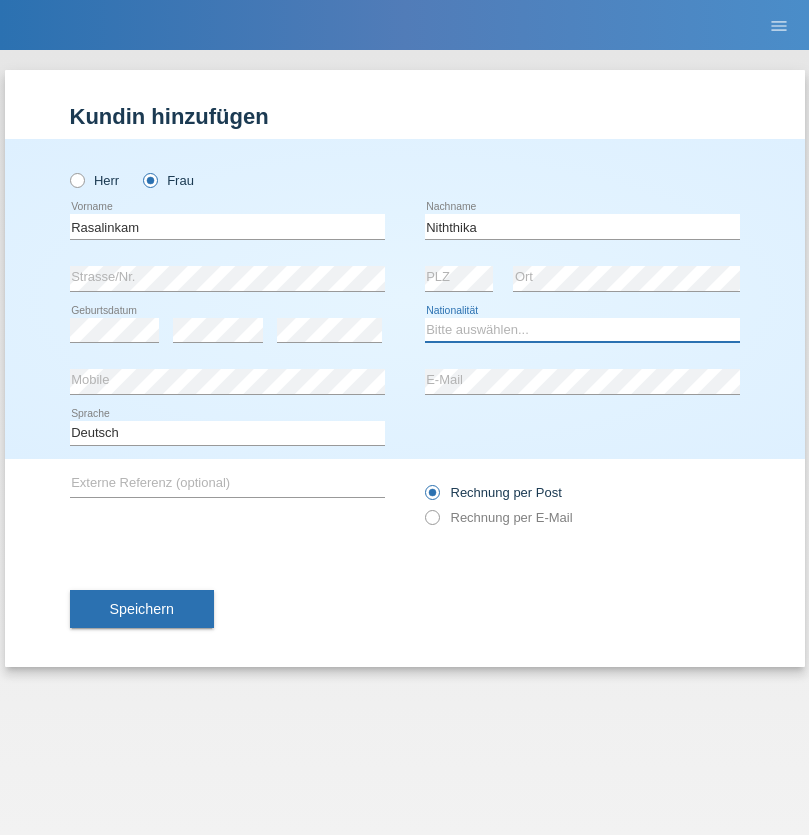 select on "LK" 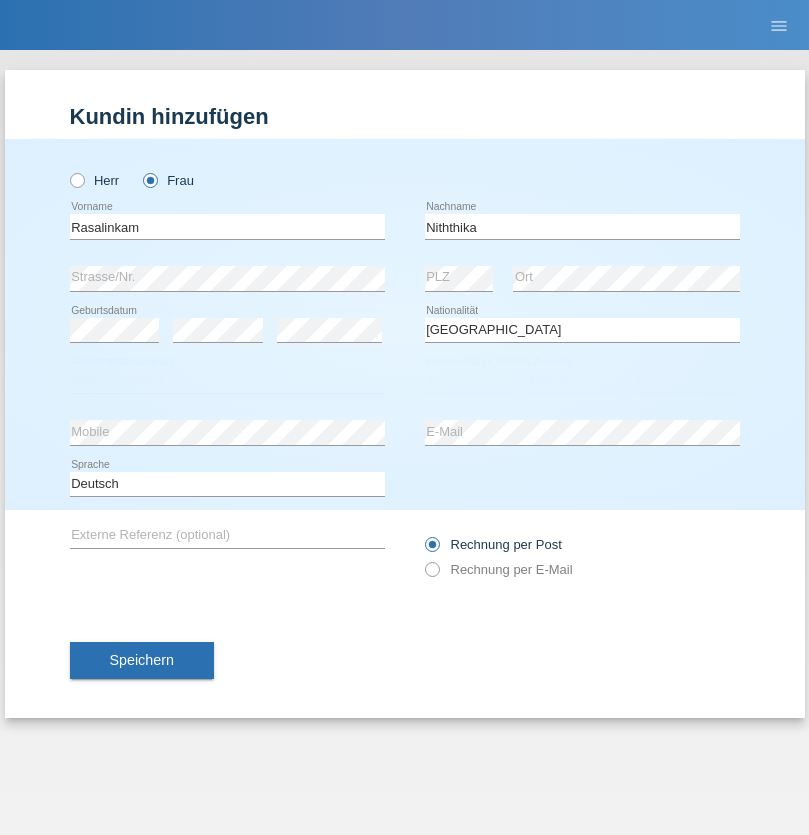 select on "C" 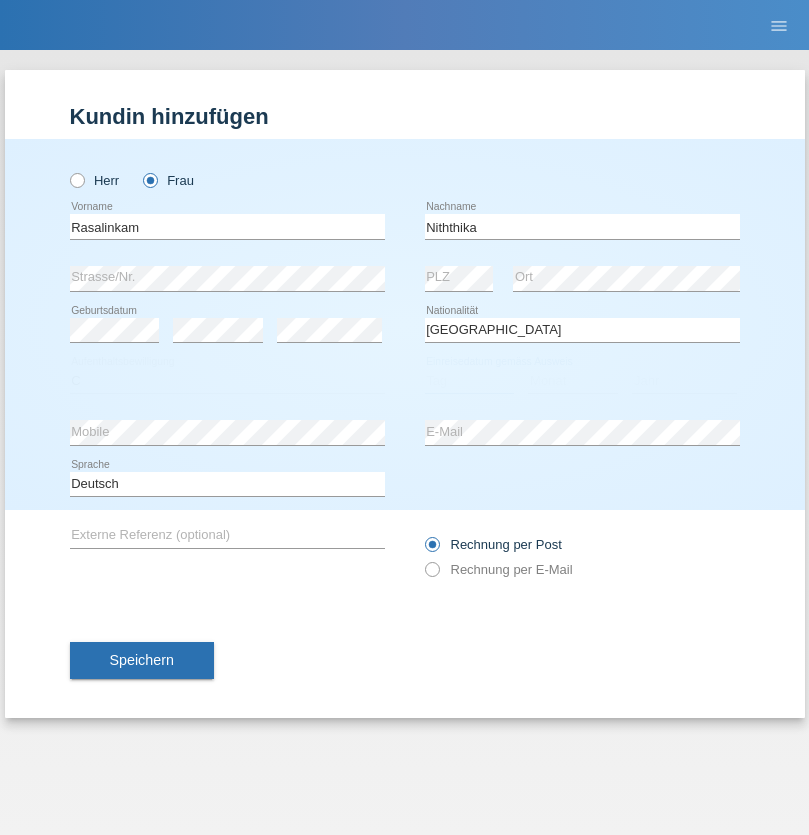 select on "20" 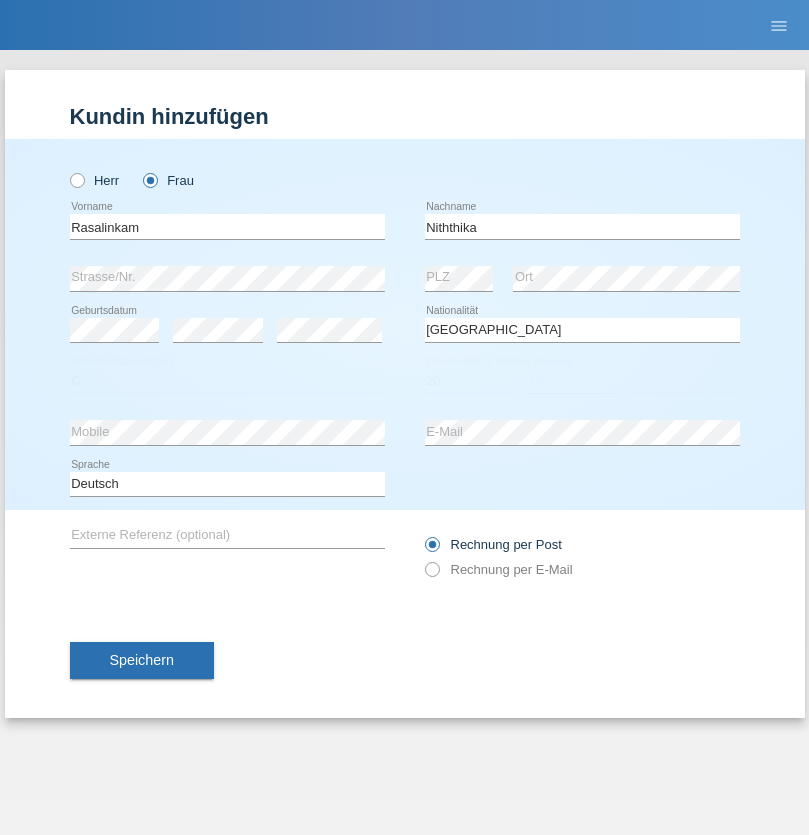 select on "07" 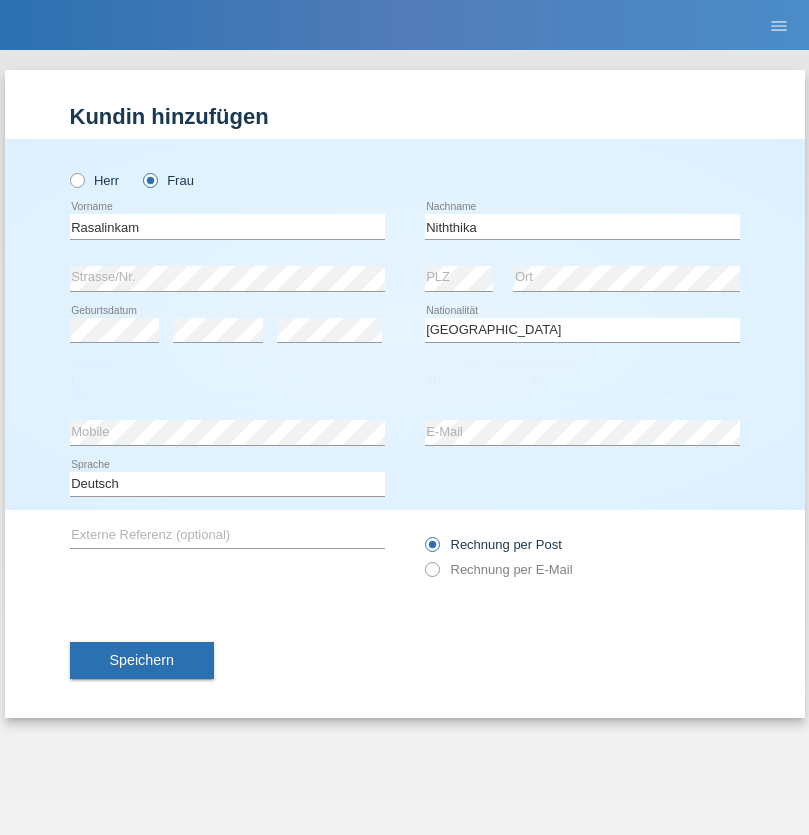 select on "2021" 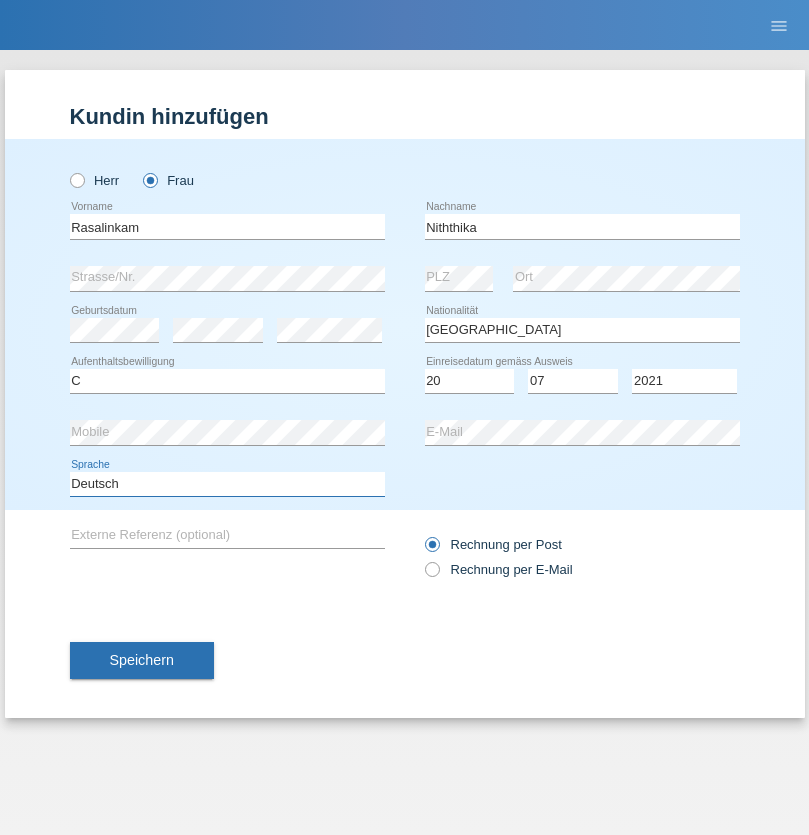 select on "en" 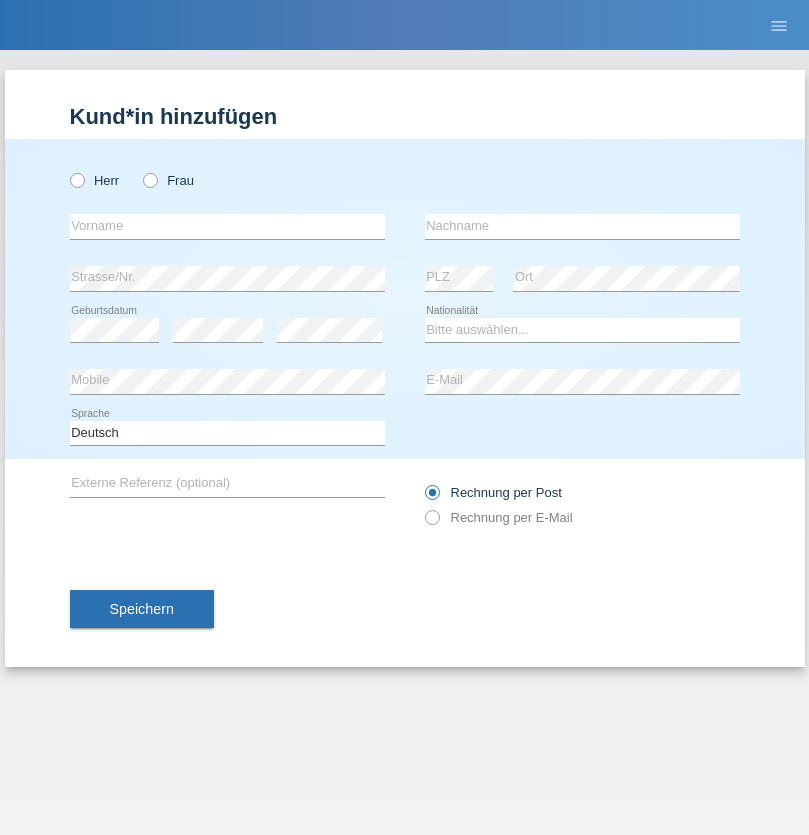scroll, scrollTop: 0, scrollLeft: 0, axis: both 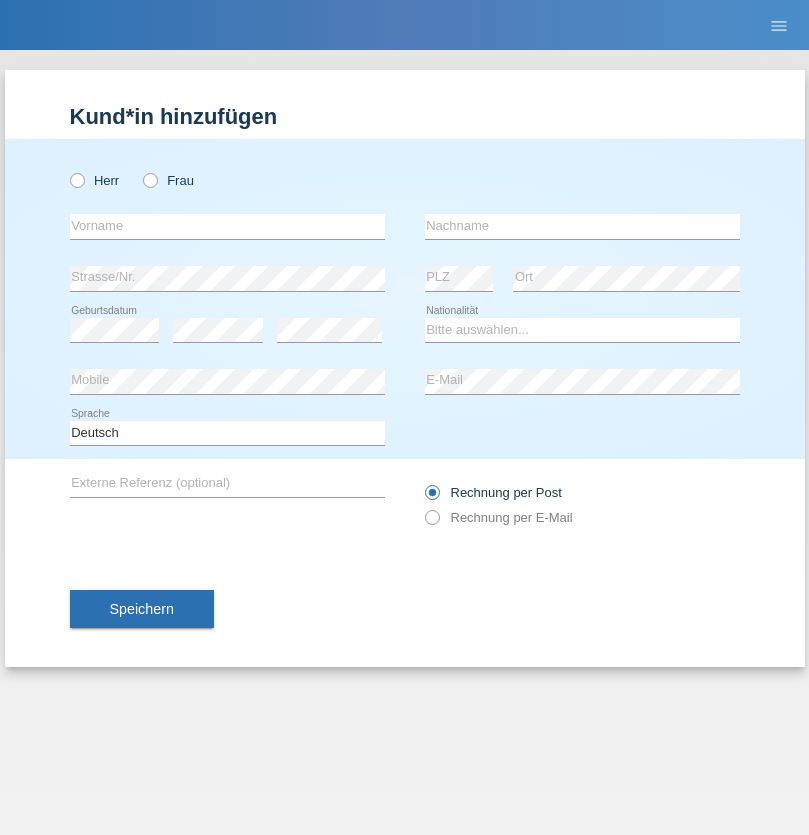 radio on "true" 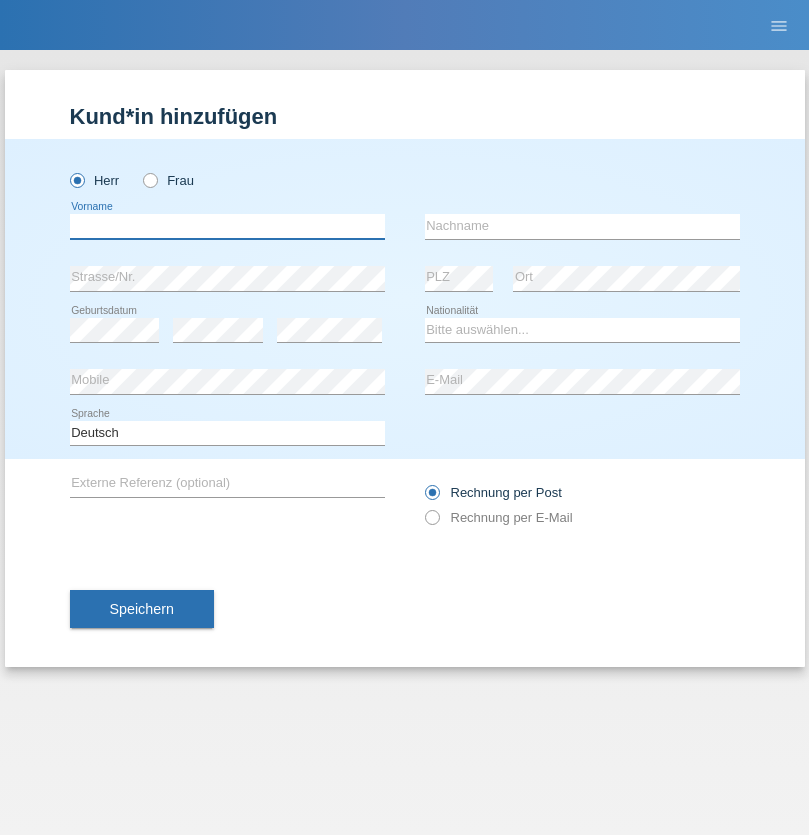 click at bounding box center [227, 226] 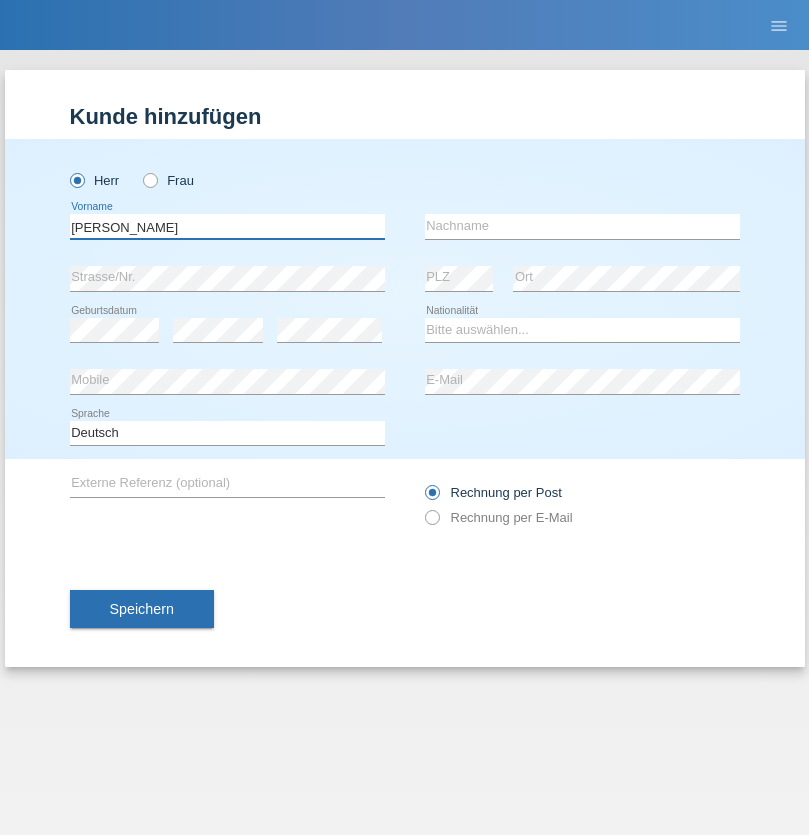 type on "Paolo" 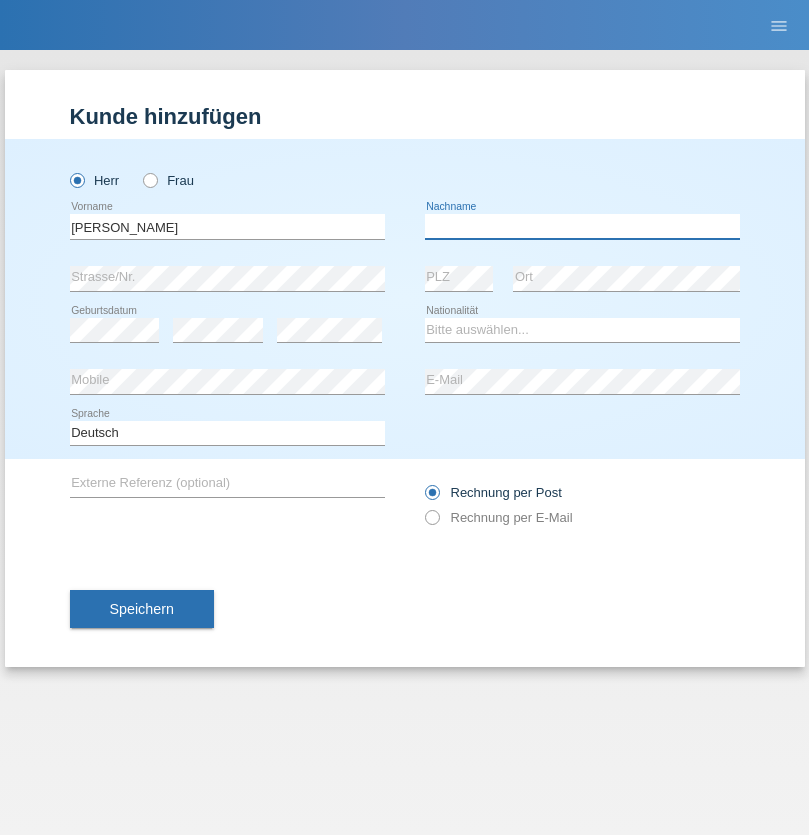click at bounding box center [582, 226] 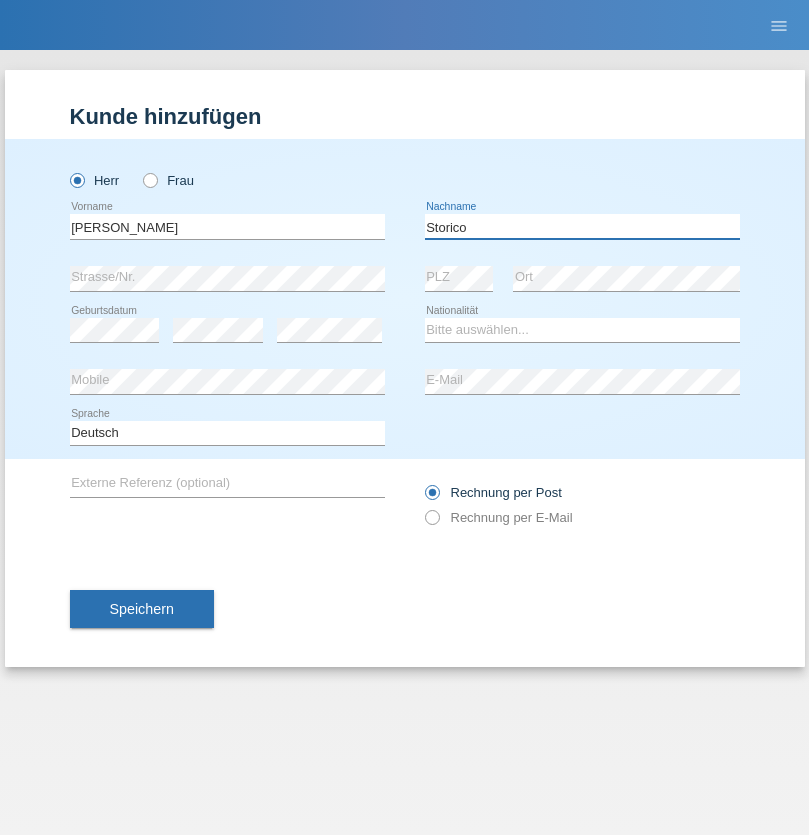 type on "Storico" 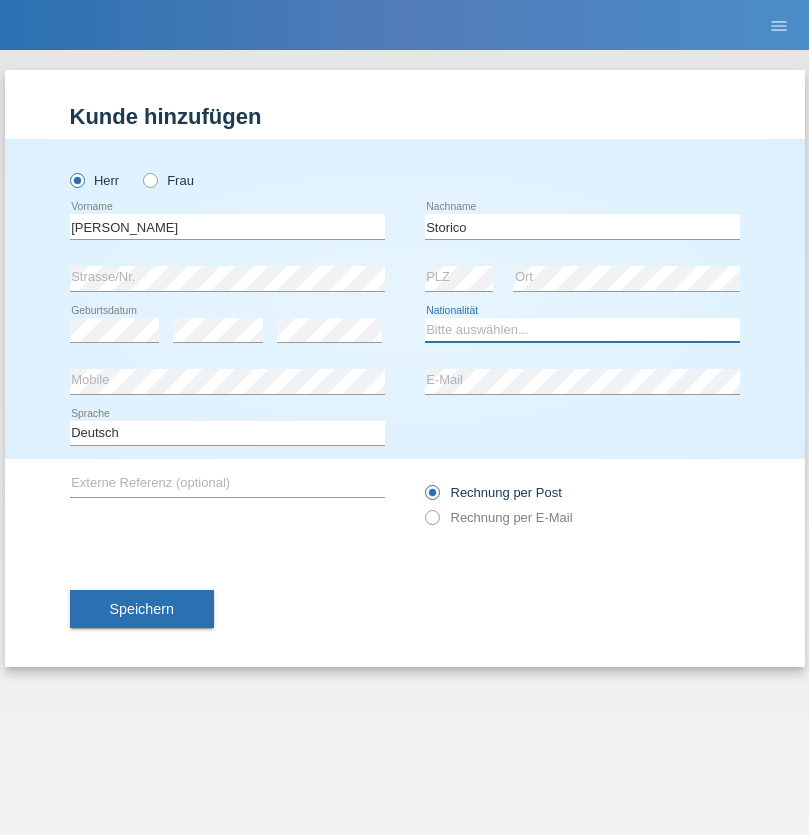 select on "IT" 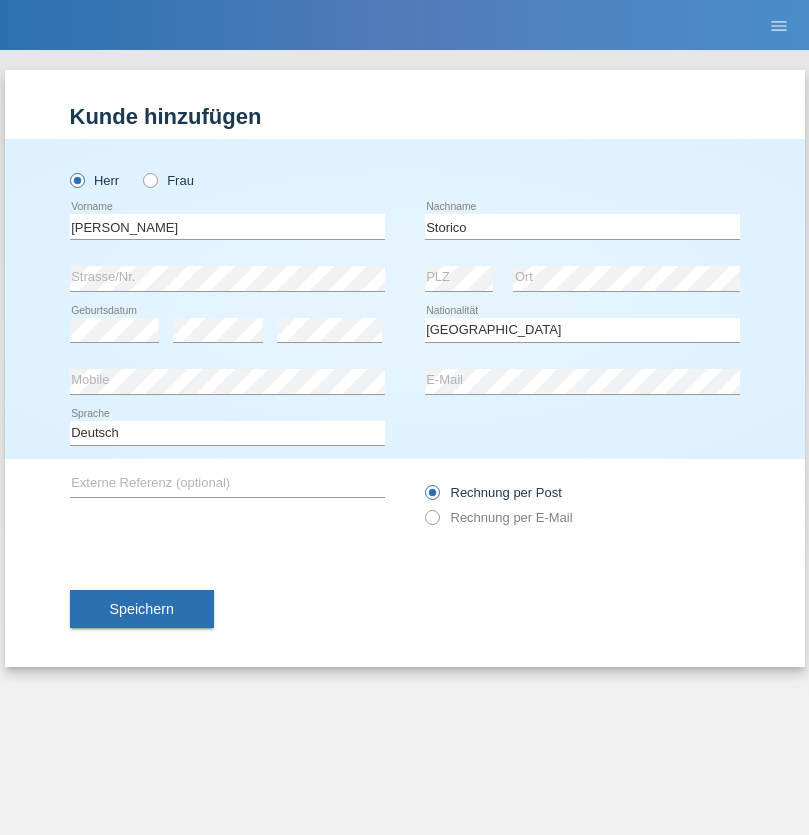 select on "C" 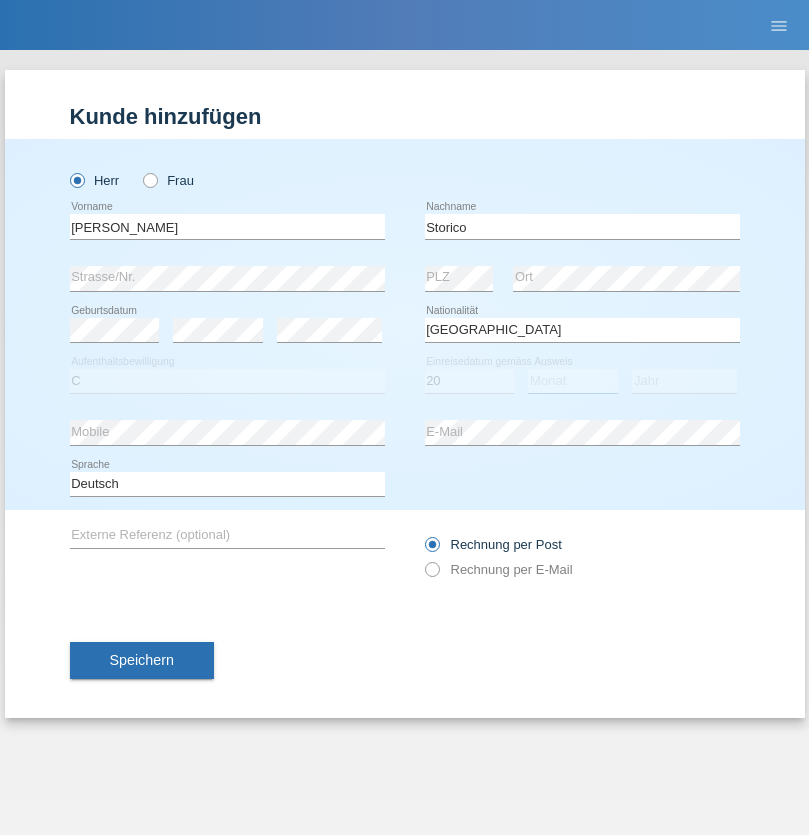 select on "07" 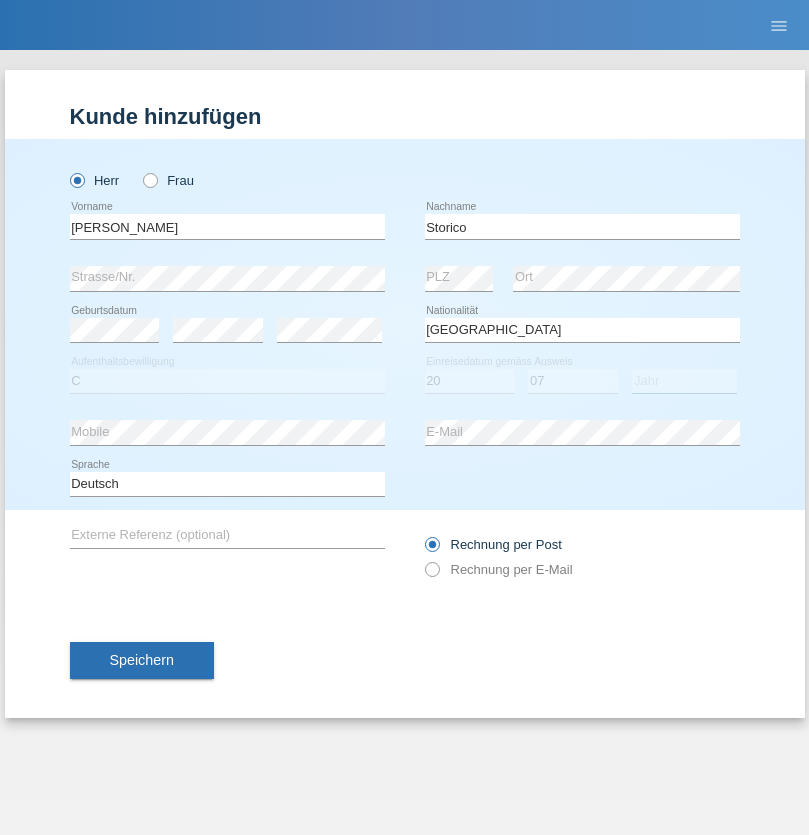select on "2021" 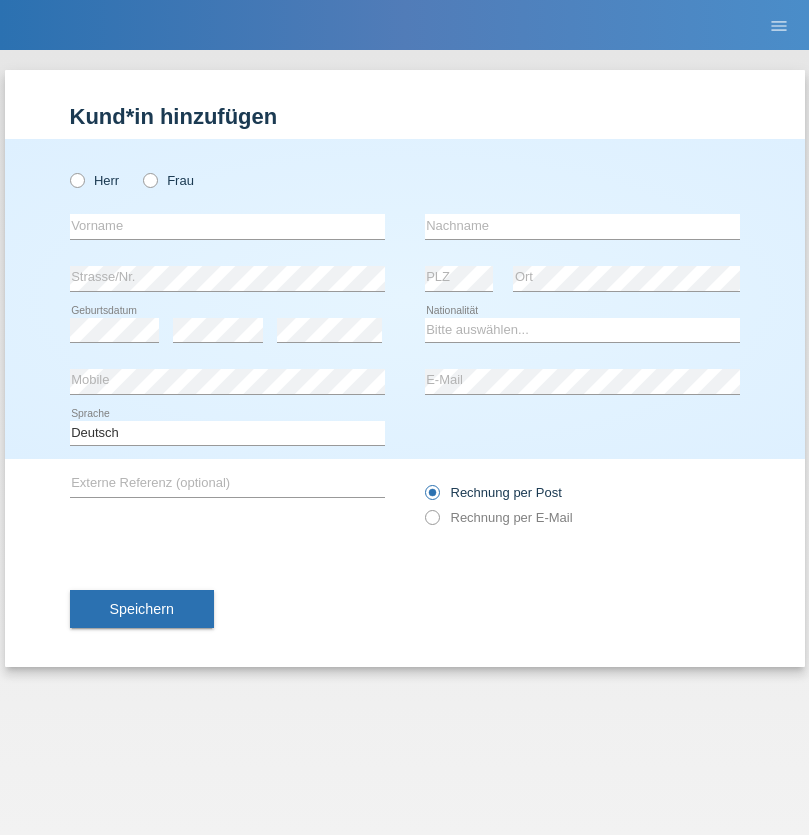 scroll, scrollTop: 0, scrollLeft: 0, axis: both 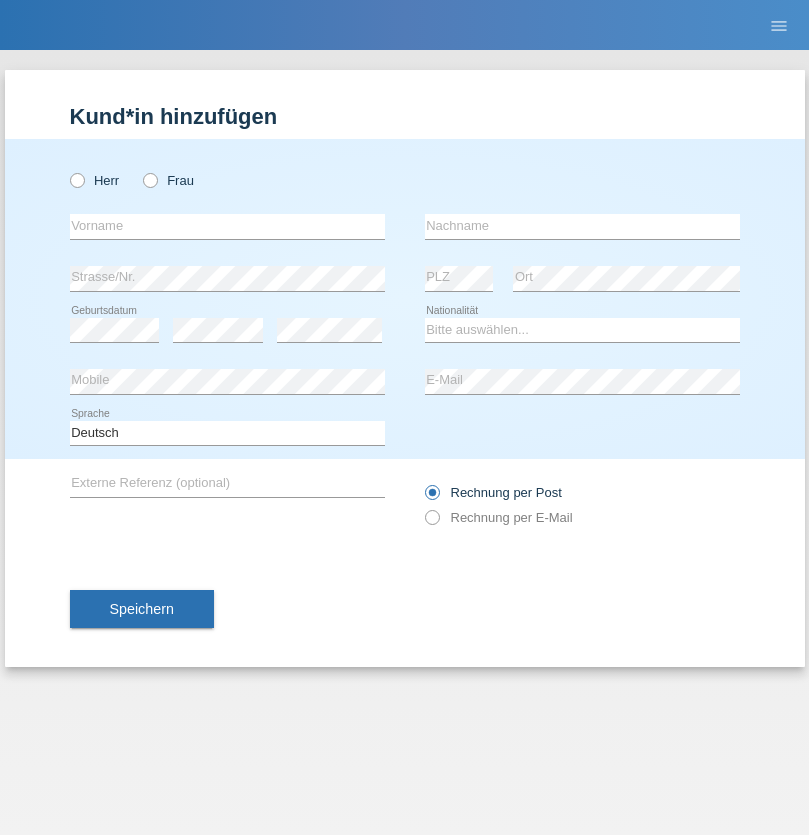 radio on "true" 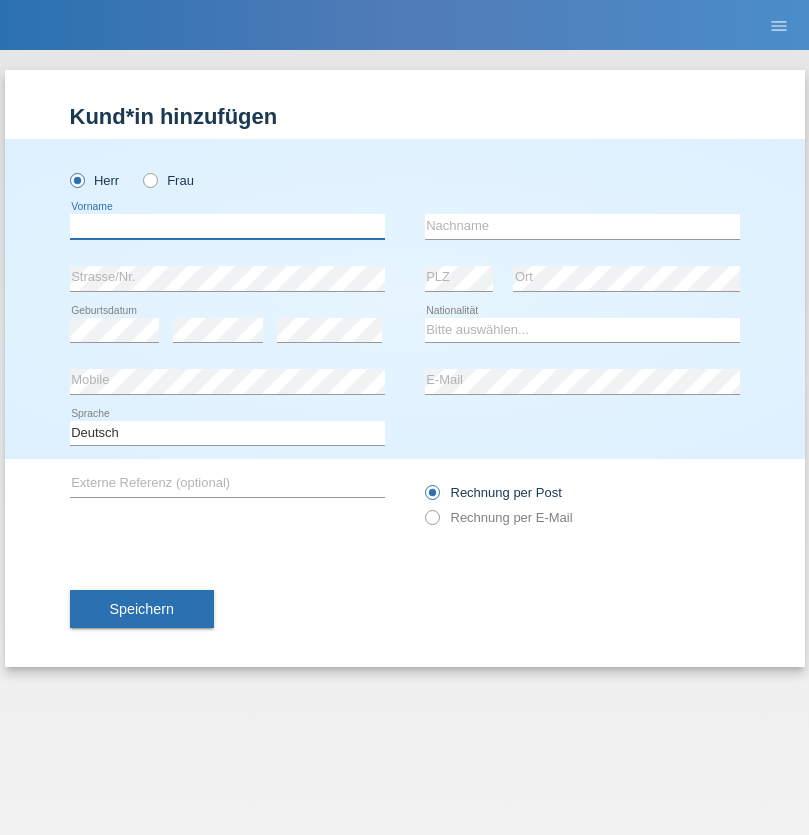 click at bounding box center (227, 226) 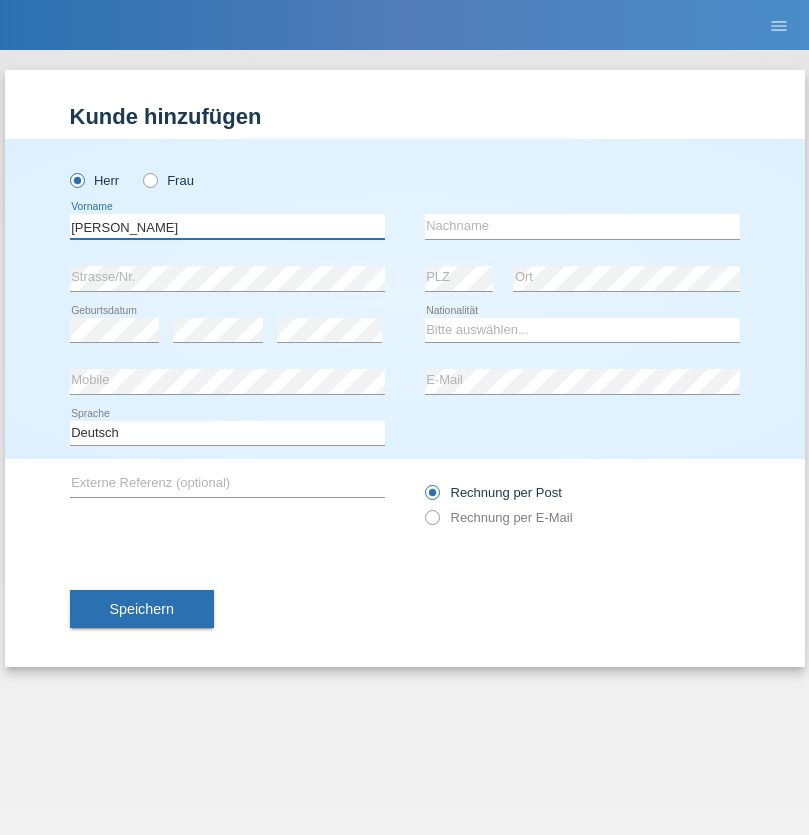type on "[PERSON_NAME]" 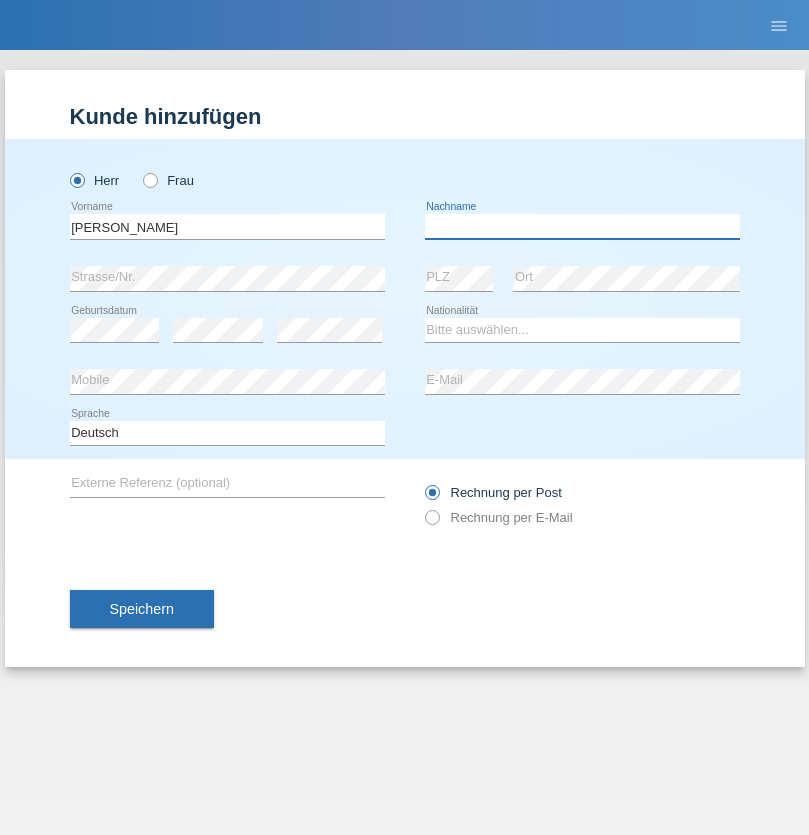click at bounding box center (582, 226) 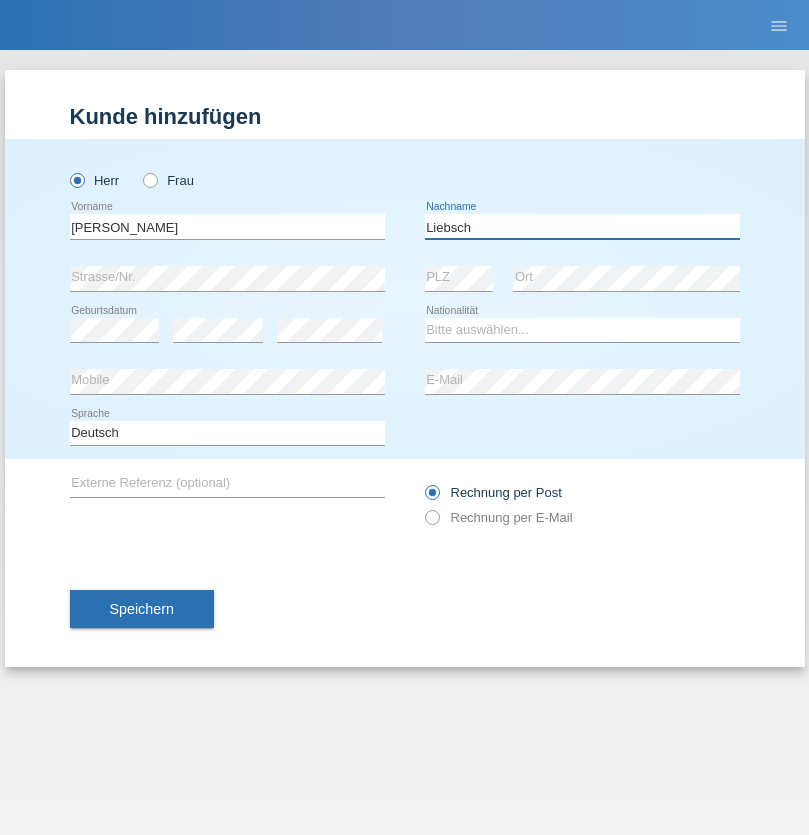 type on "Liebsch" 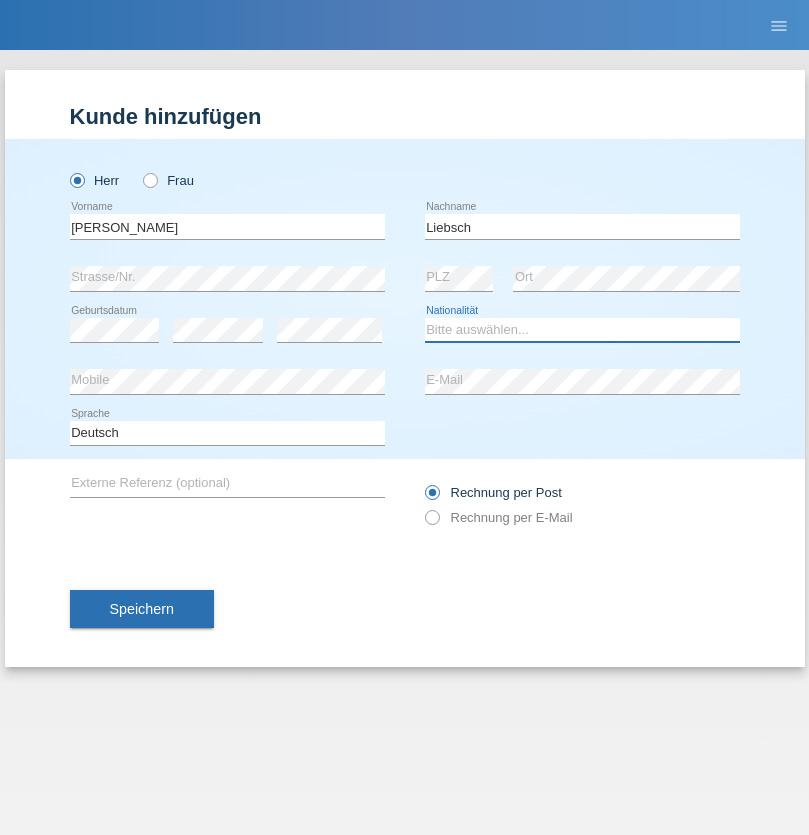 select on "DE" 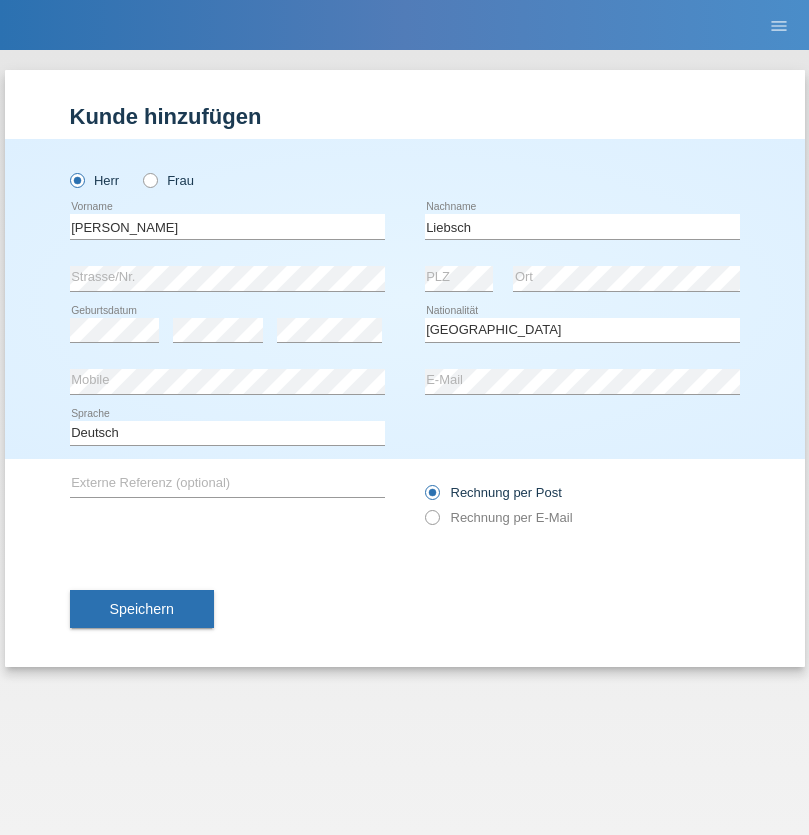 select on "C" 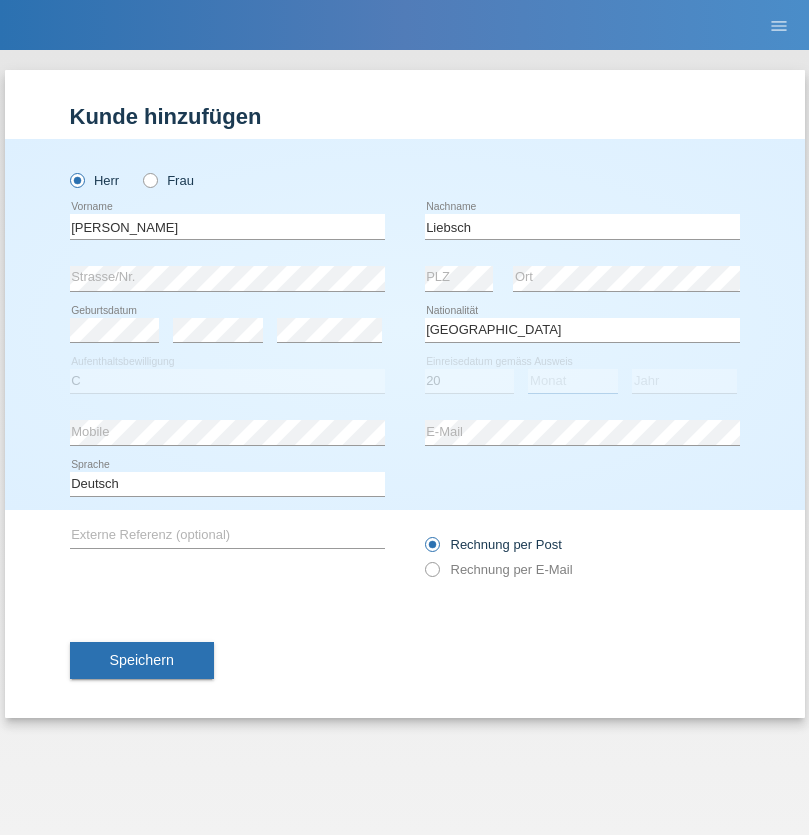 select on "07" 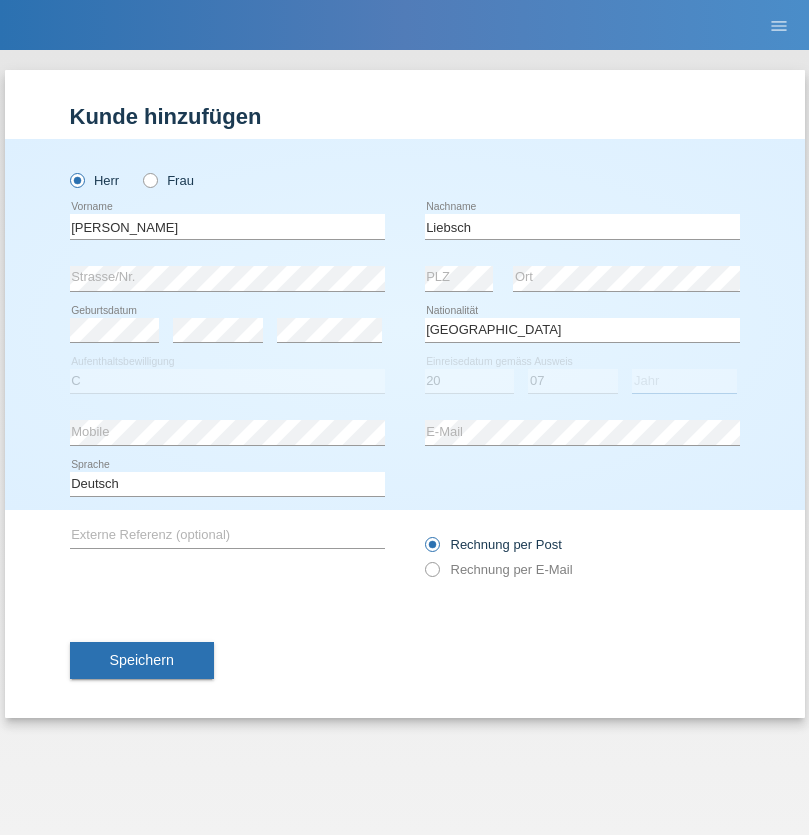 select on "2021" 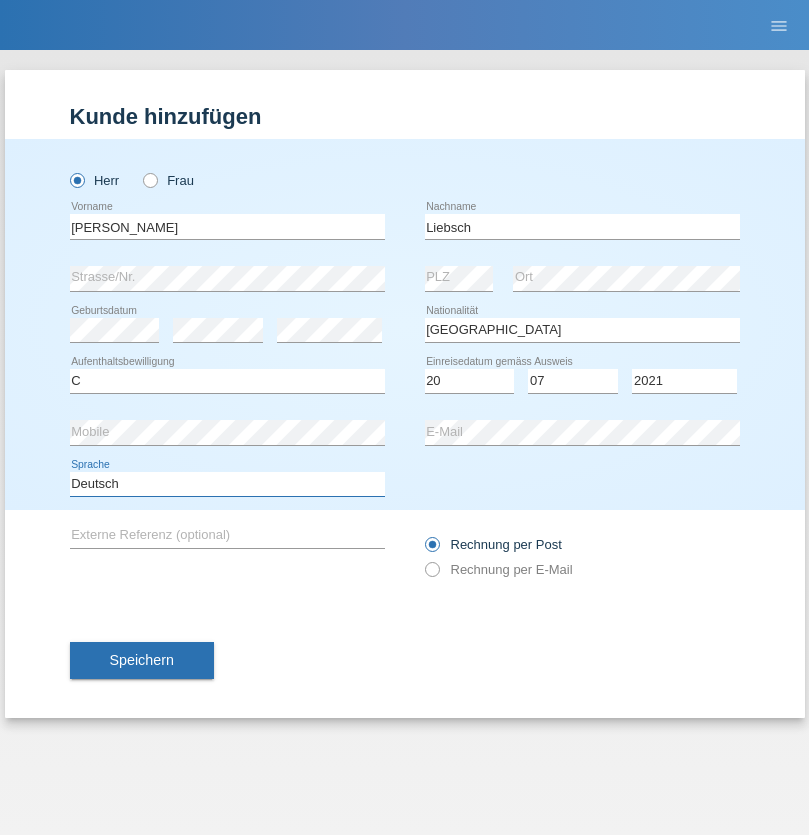 select on "en" 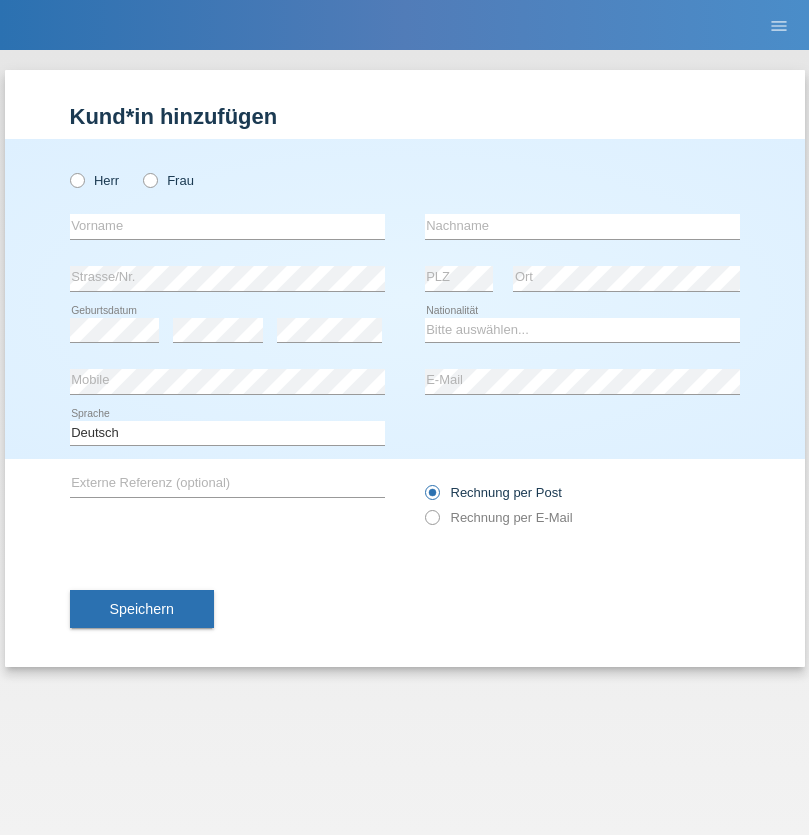 scroll, scrollTop: 0, scrollLeft: 0, axis: both 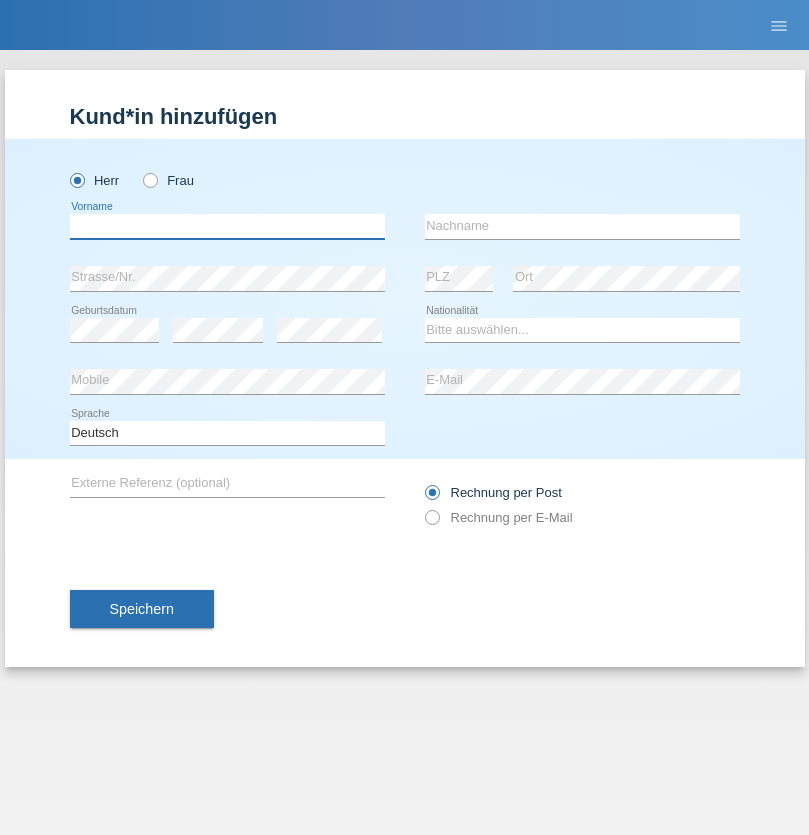 click at bounding box center [227, 226] 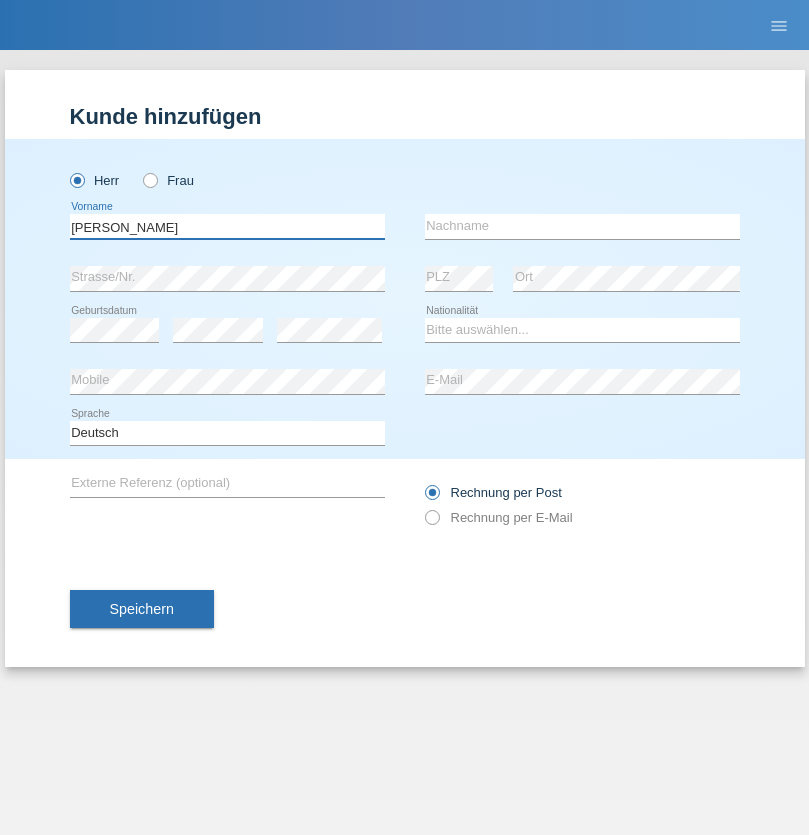 type on "Paolo" 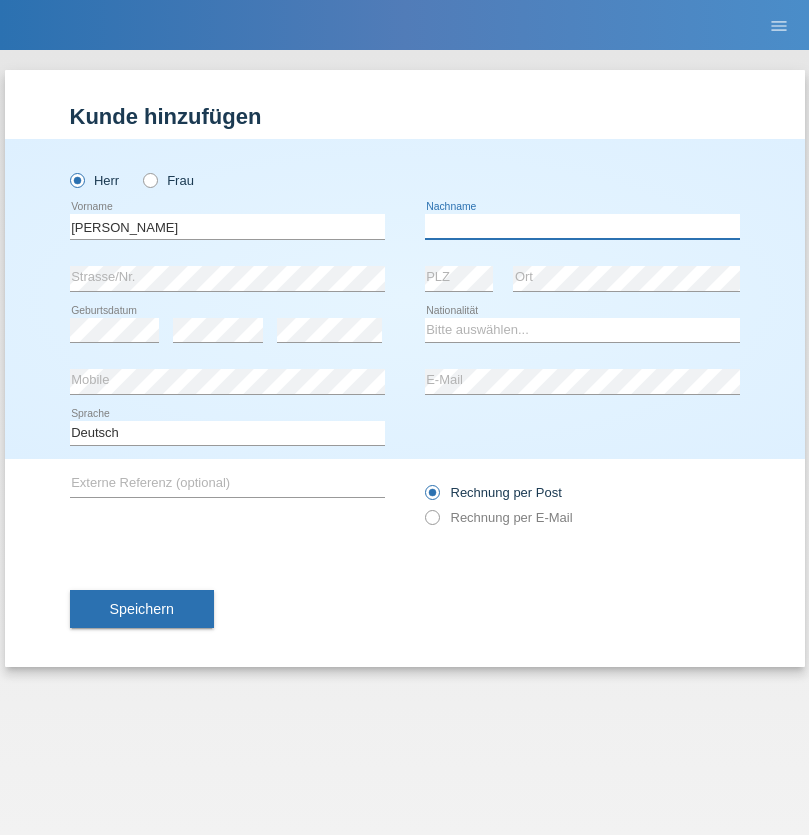 click at bounding box center (582, 226) 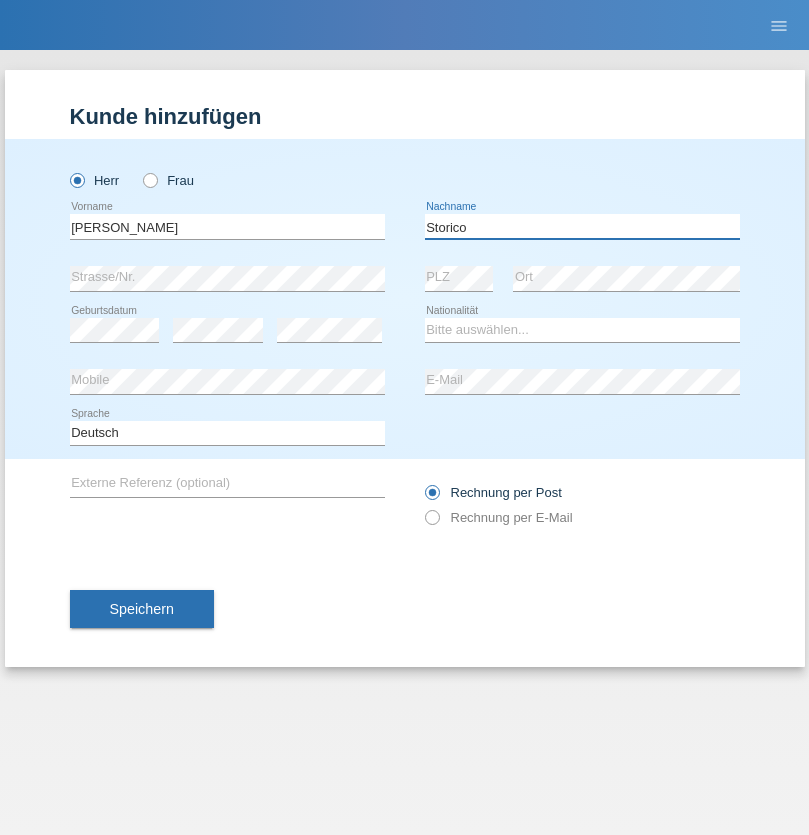 type on "Storico" 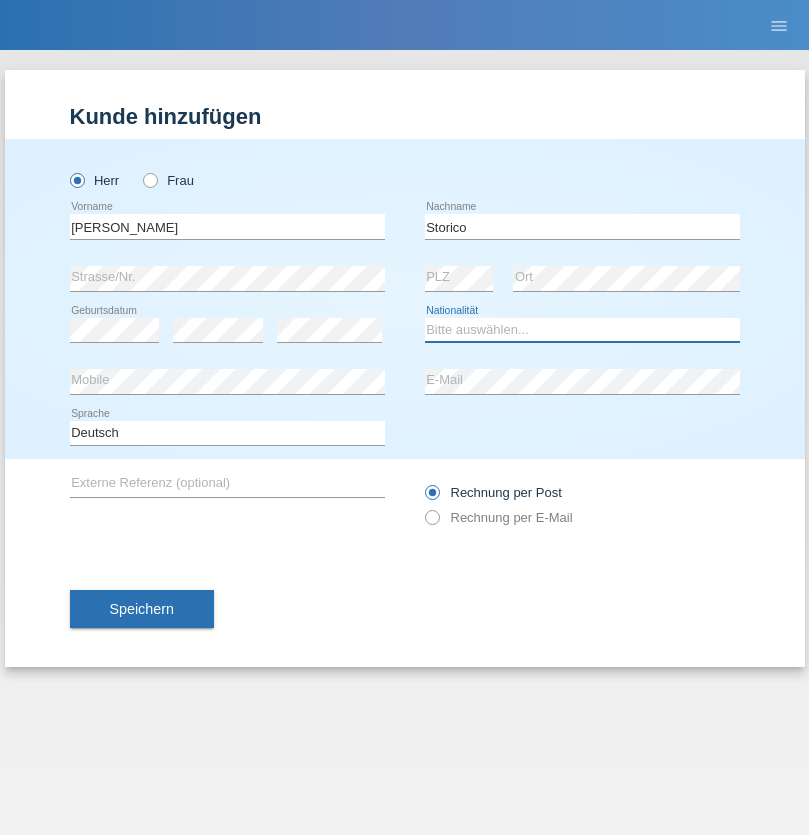 select on "IT" 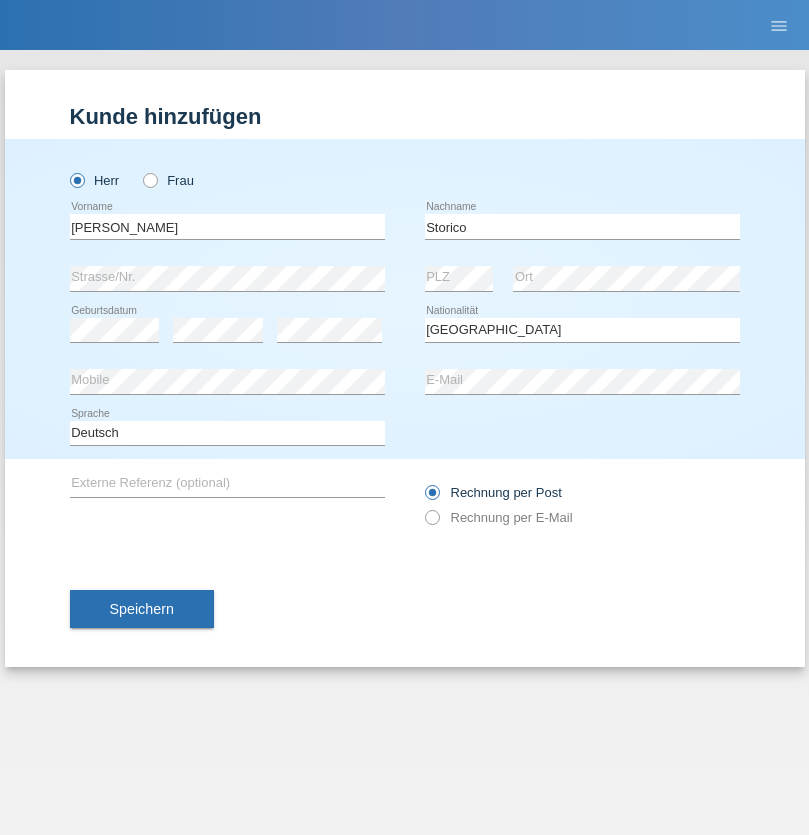 select on "C" 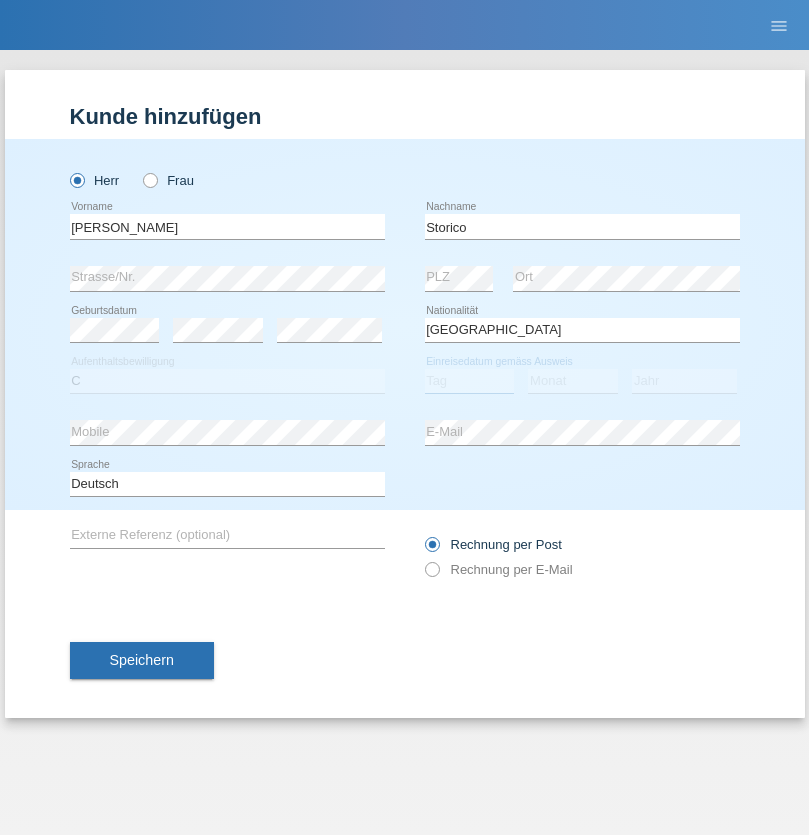 select on "20" 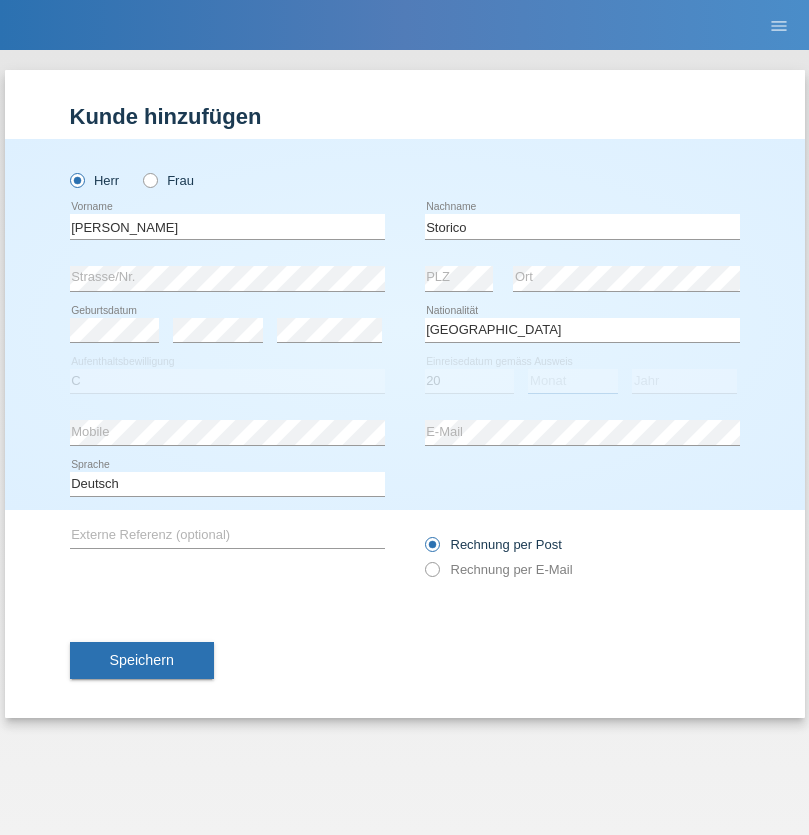 select on "07" 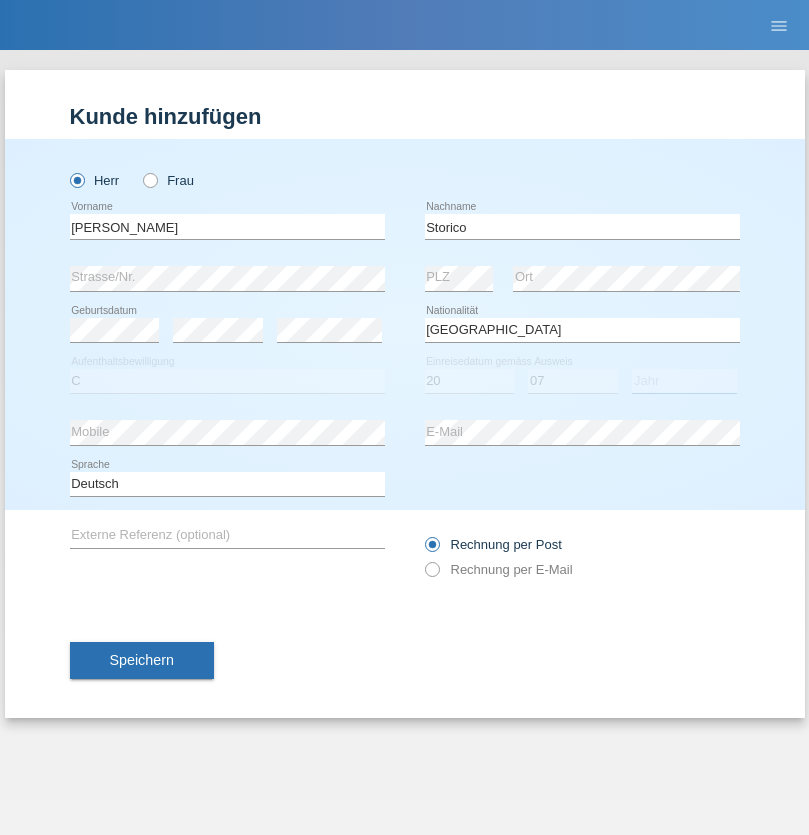 select on "2021" 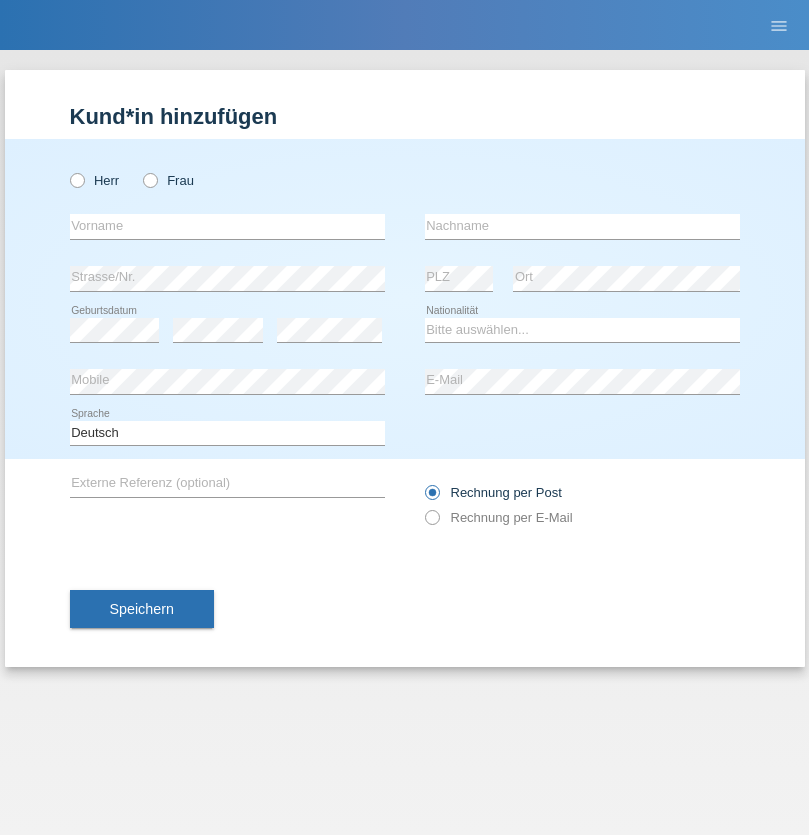 scroll, scrollTop: 0, scrollLeft: 0, axis: both 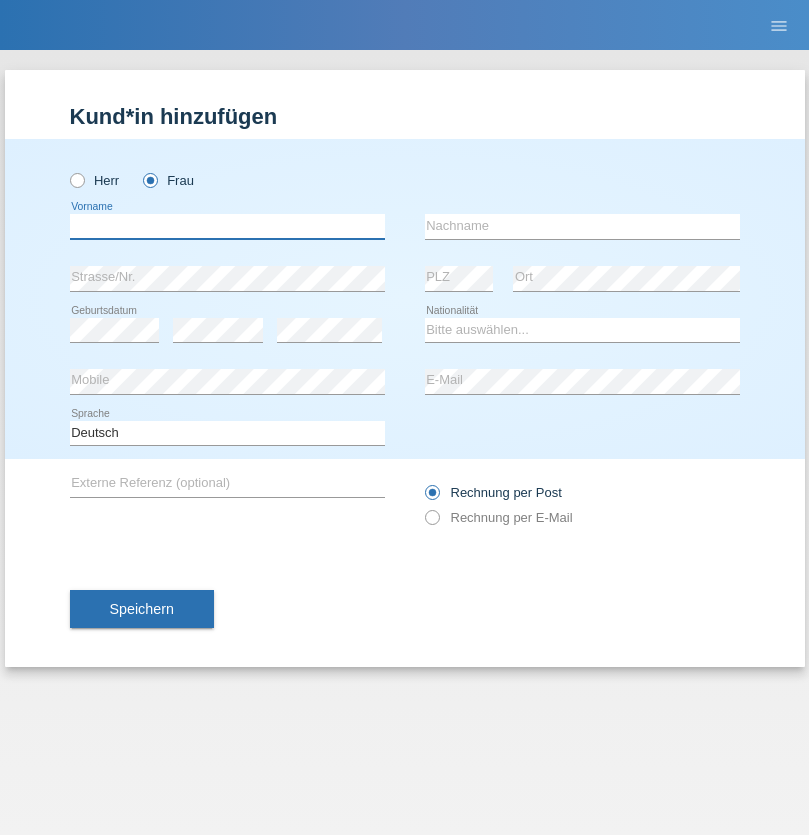 click at bounding box center [227, 226] 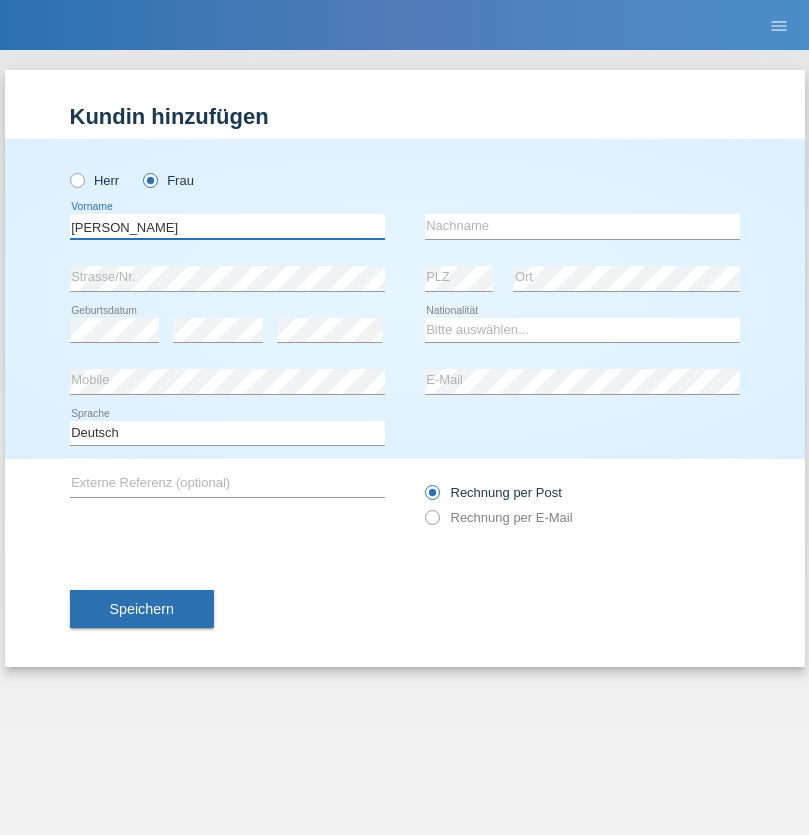 type on "[PERSON_NAME]" 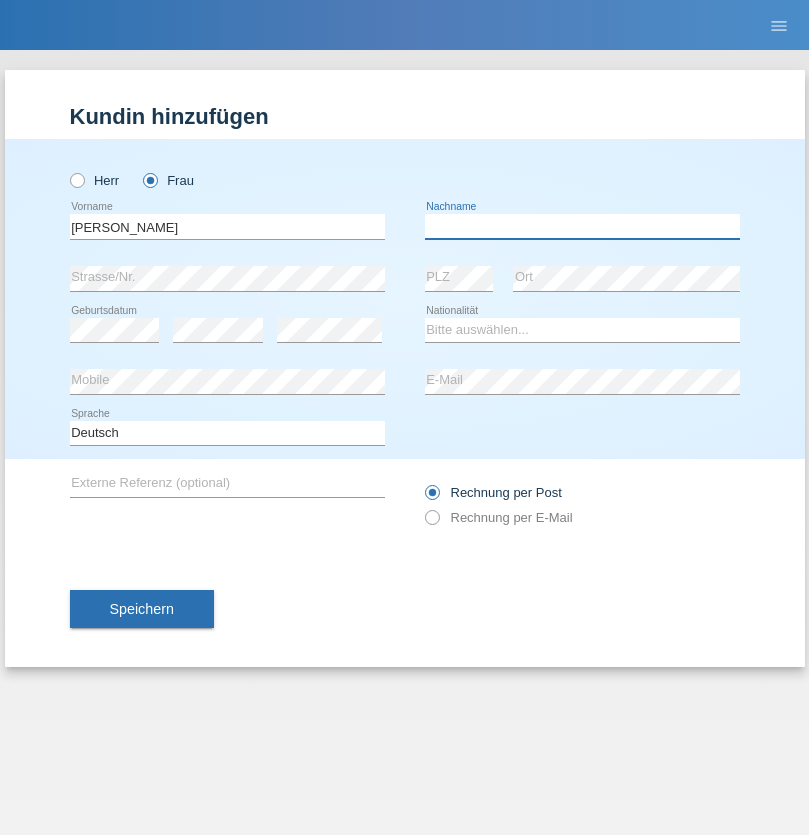 click at bounding box center (582, 226) 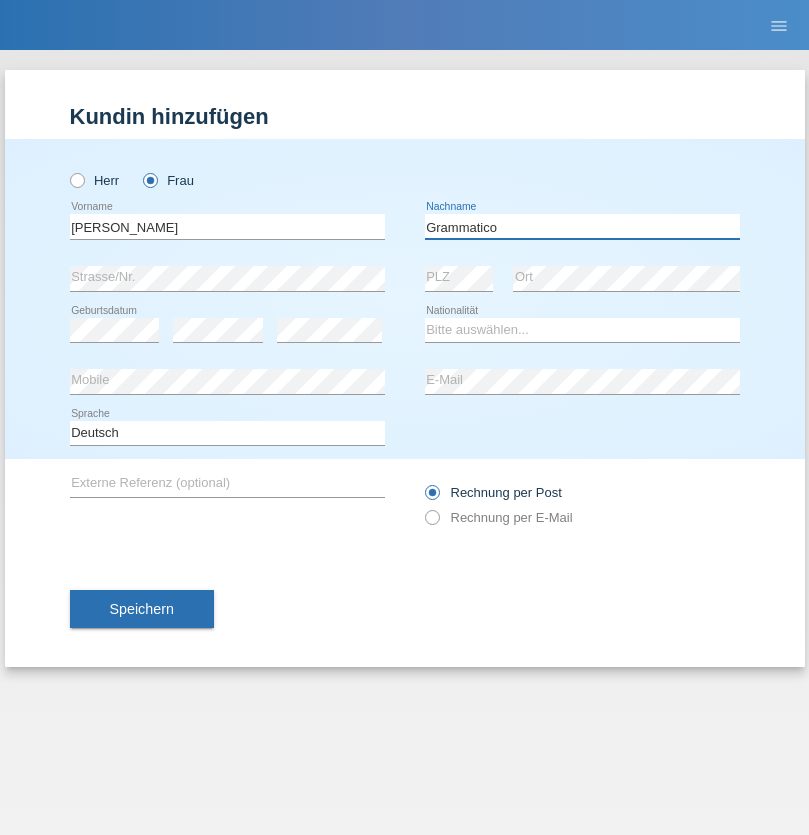 type on "Grammatico" 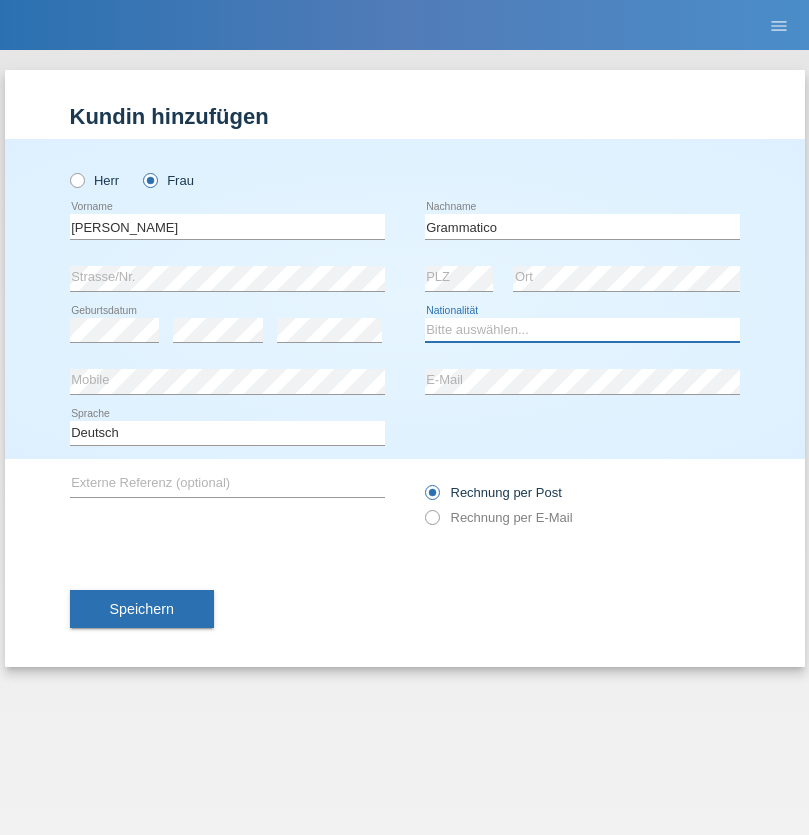 select on "CH" 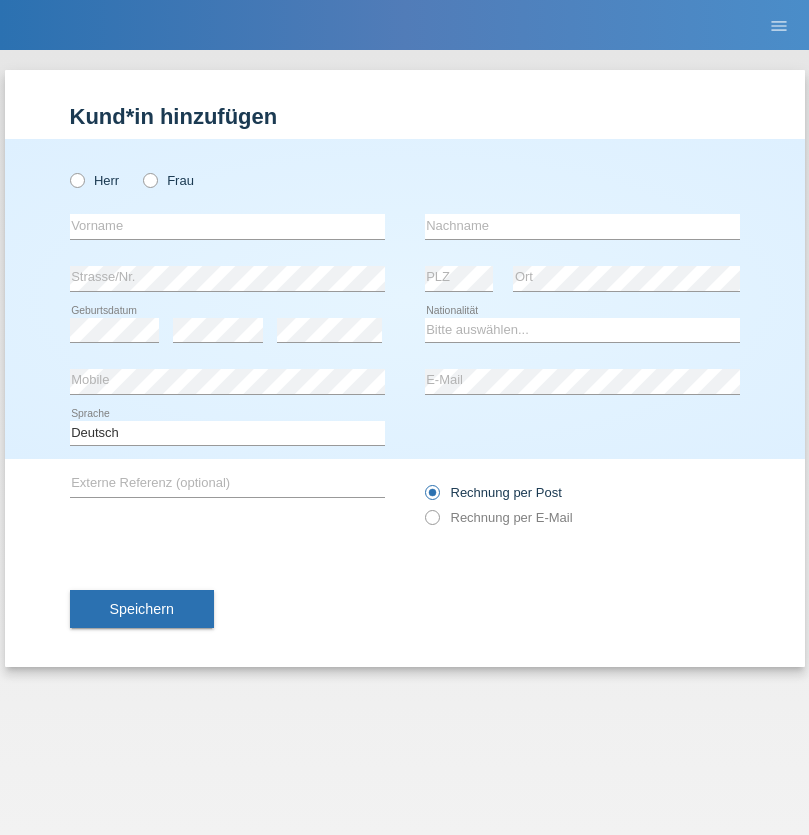 scroll, scrollTop: 0, scrollLeft: 0, axis: both 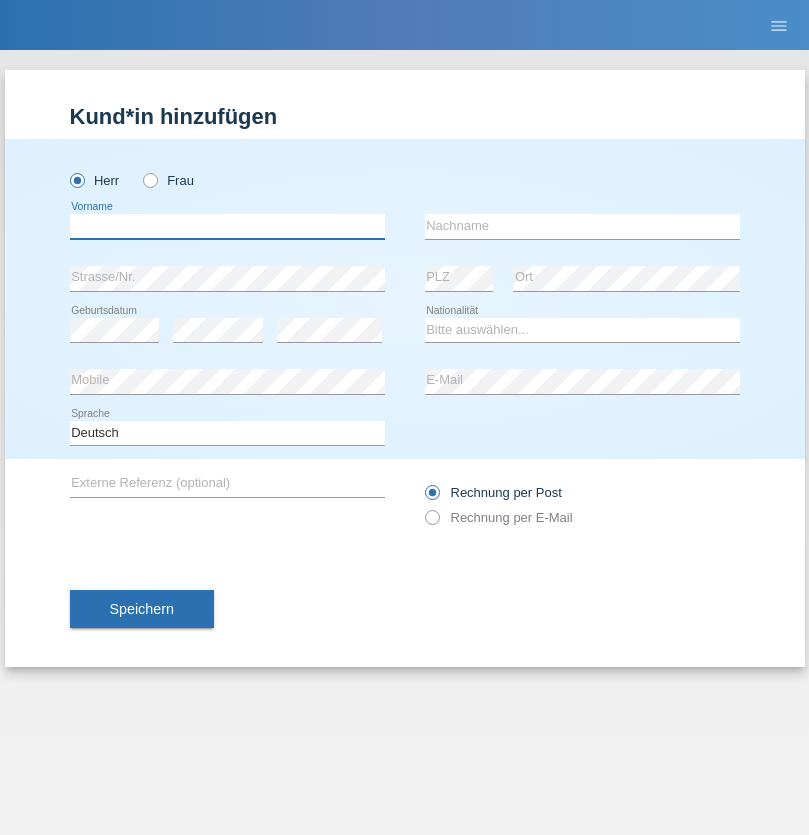 click at bounding box center (227, 226) 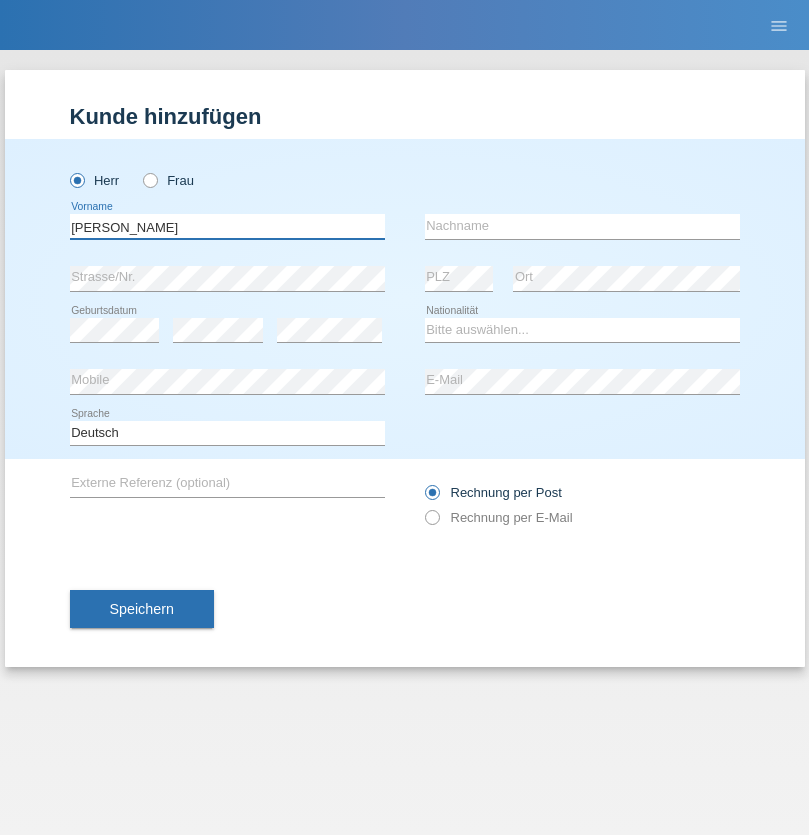 type on "[PERSON_NAME]" 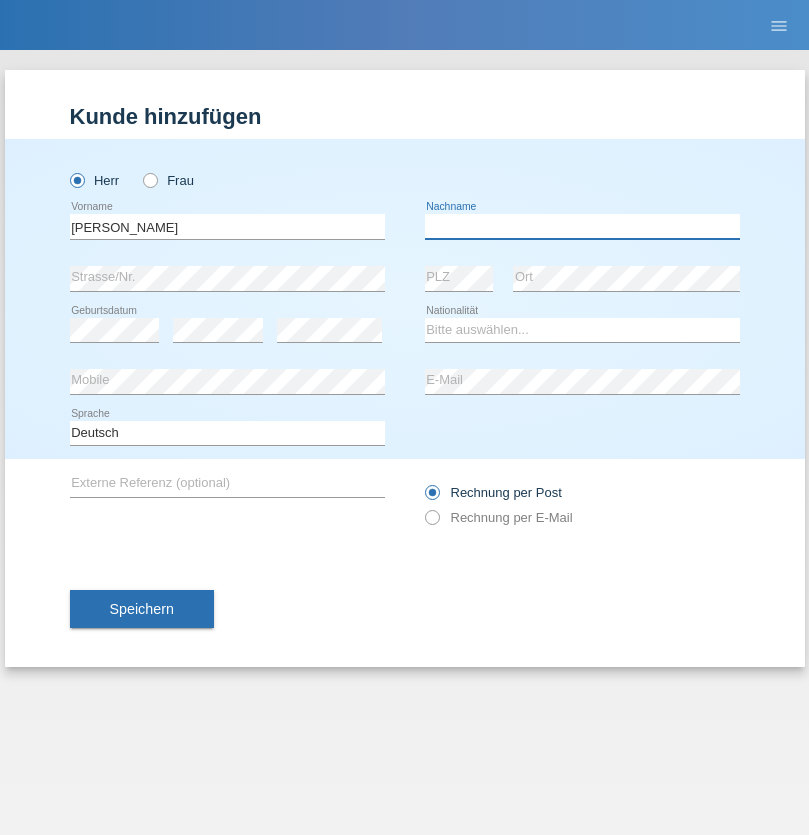 click at bounding box center (582, 226) 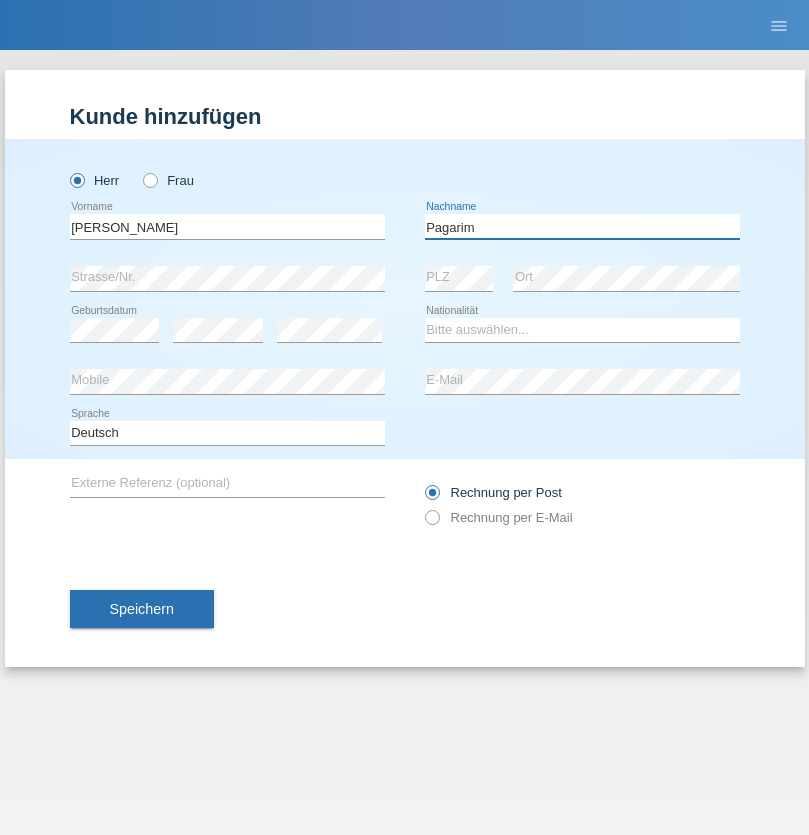 type on "Pagarim" 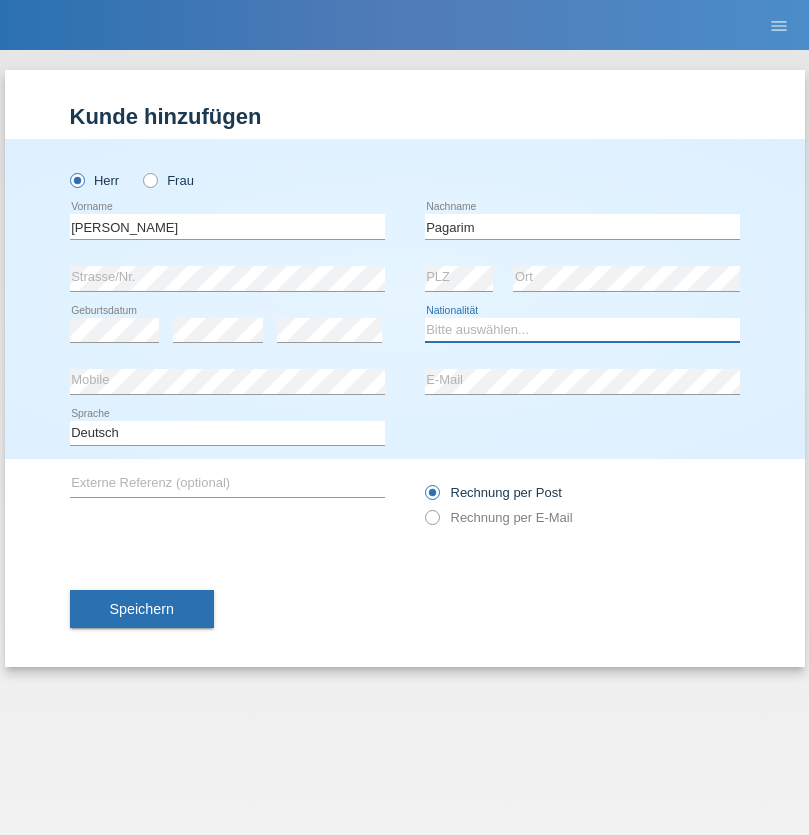 select on "CH" 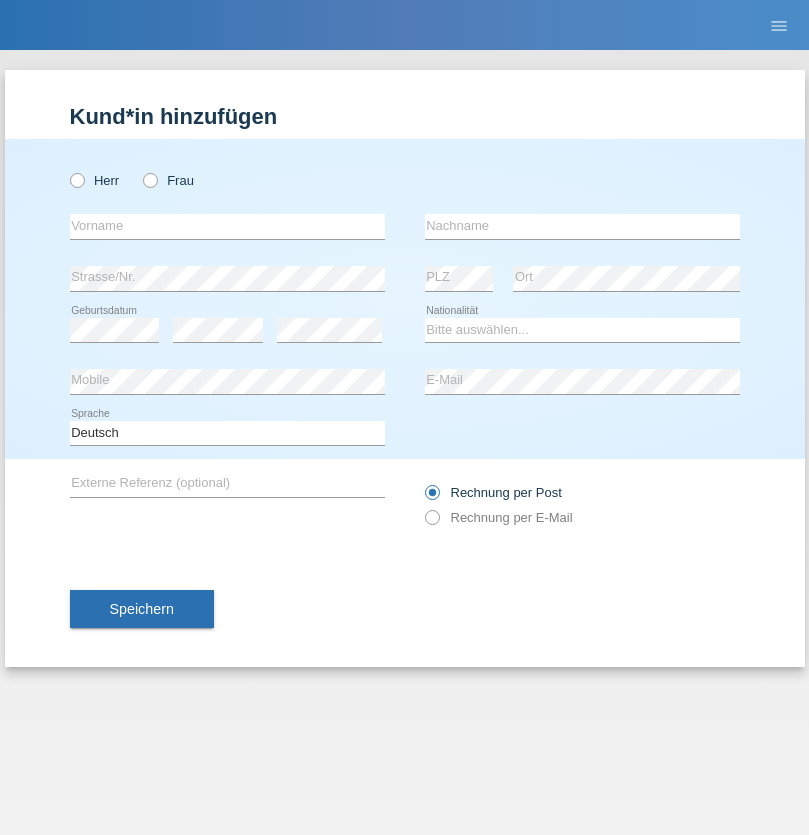 scroll, scrollTop: 0, scrollLeft: 0, axis: both 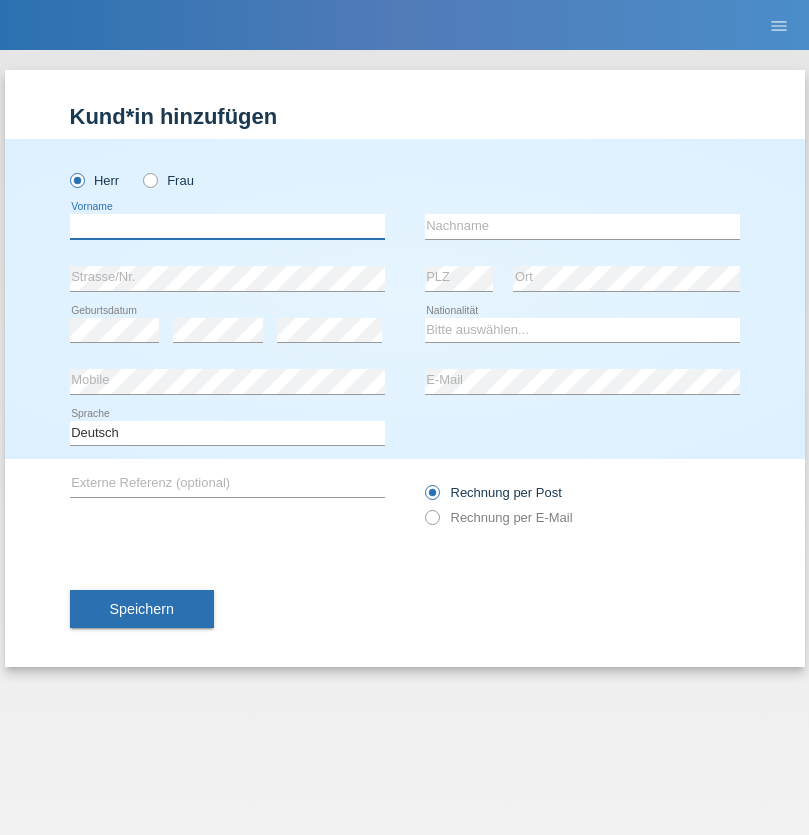 click at bounding box center (227, 226) 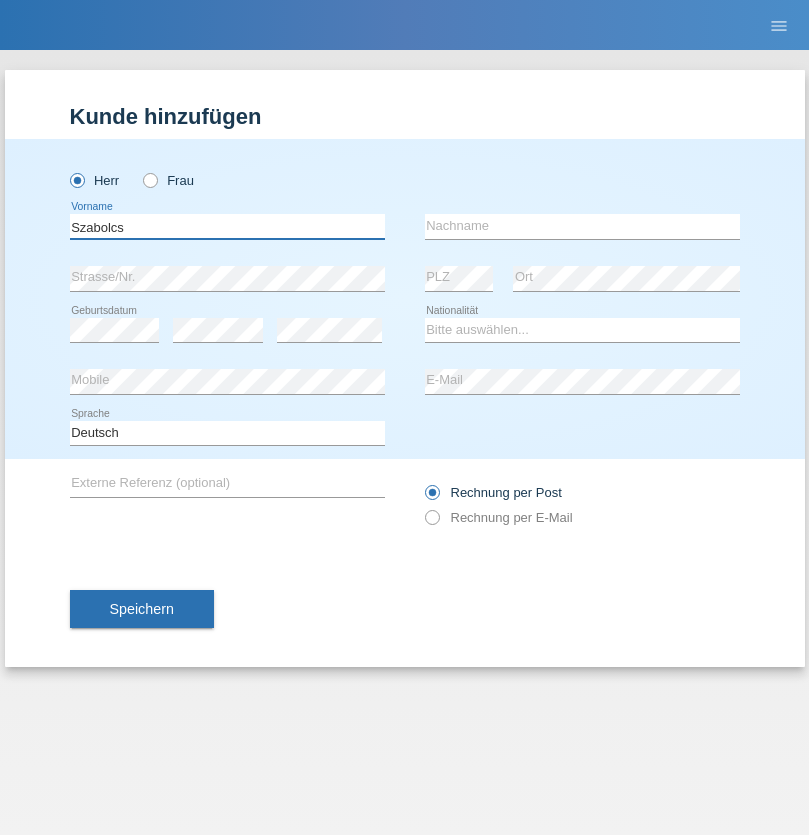type on "Szabolcs" 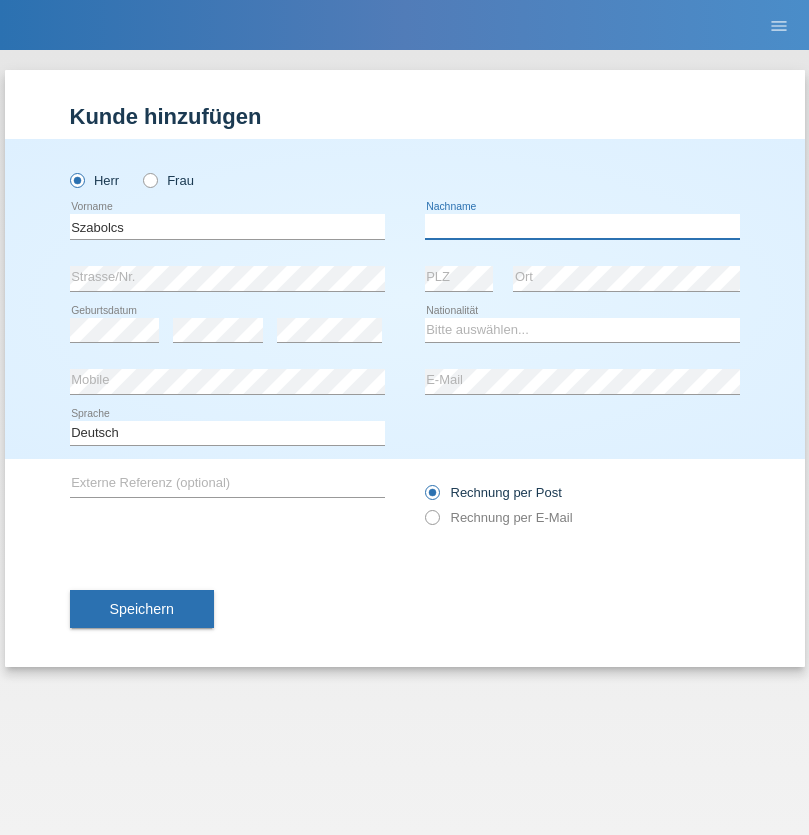 click at bounding box center (582, 226) 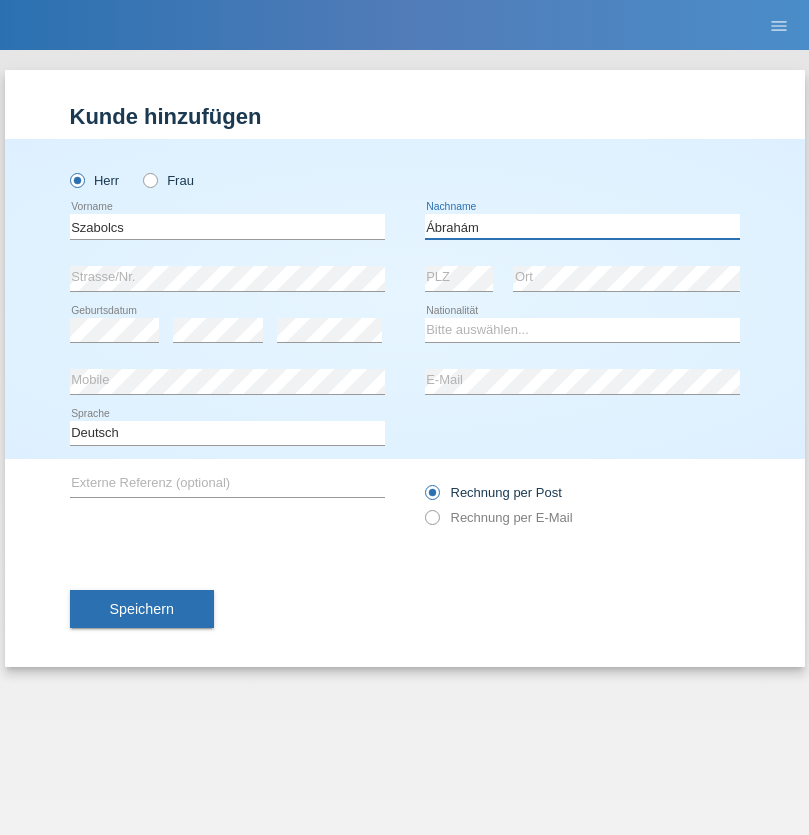 type on "Ábrahám" 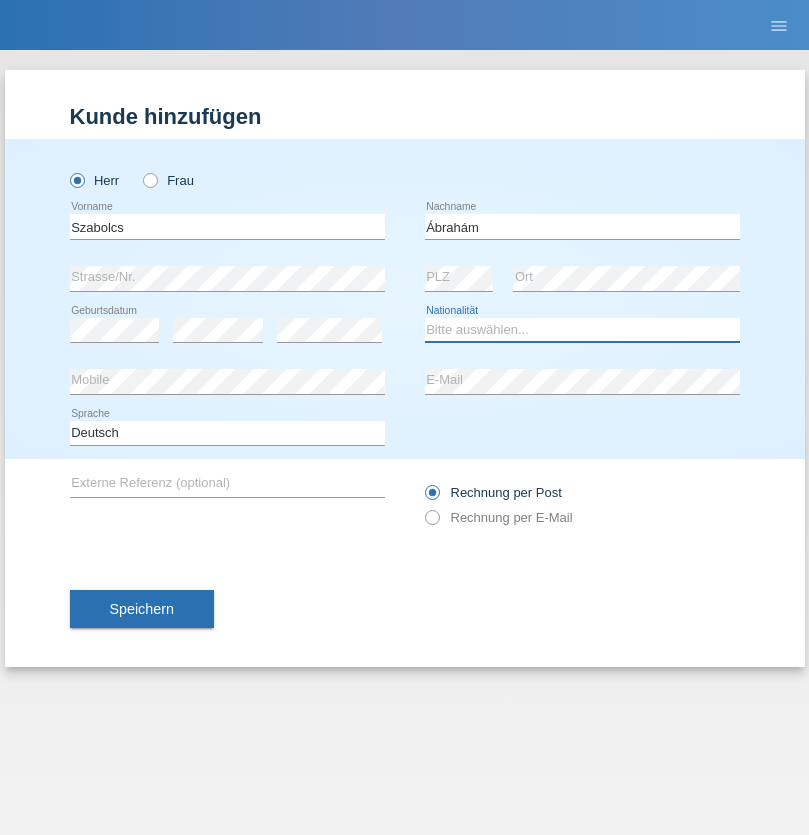 select on "HU" 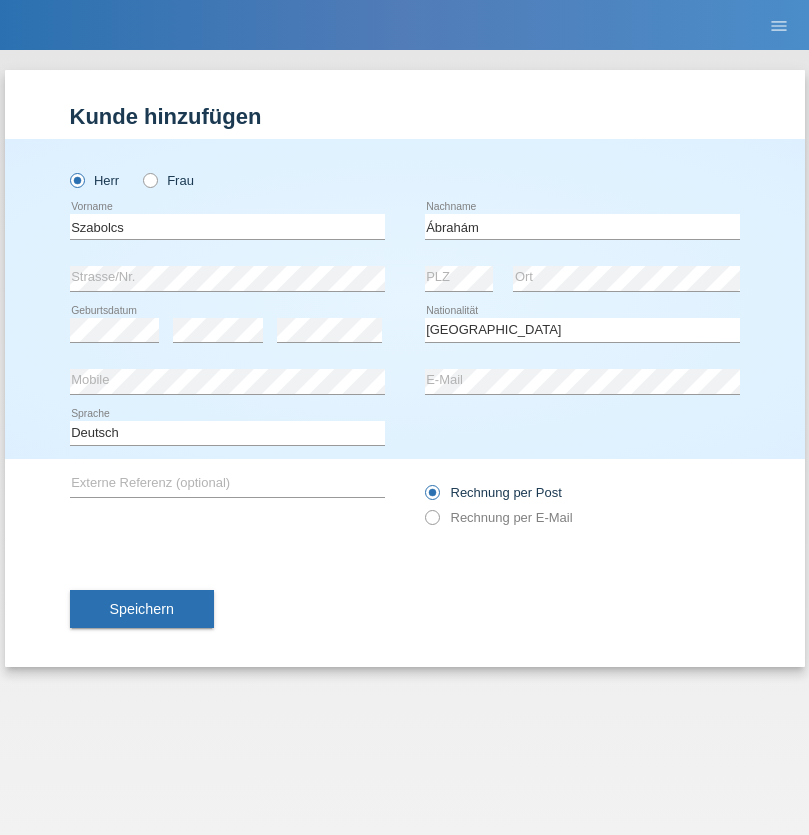 select on "C" 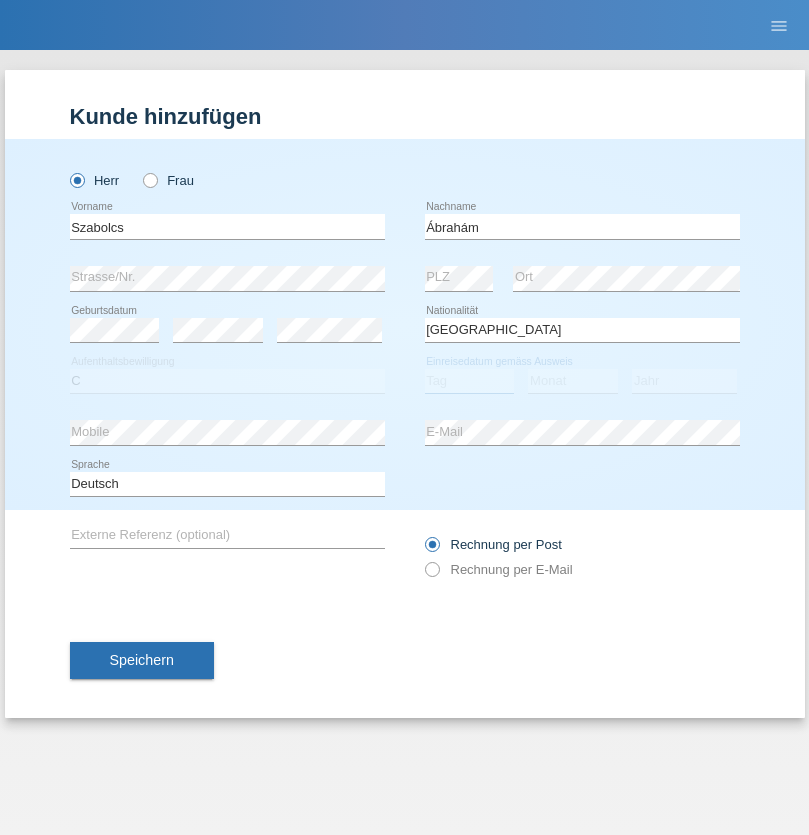 select on "09" 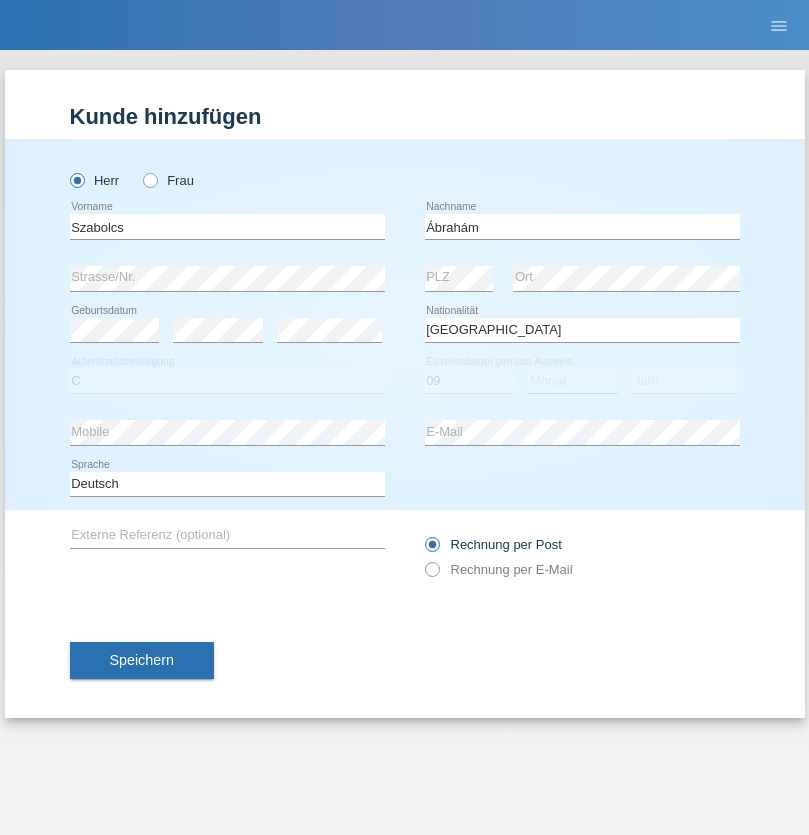 select on "12" 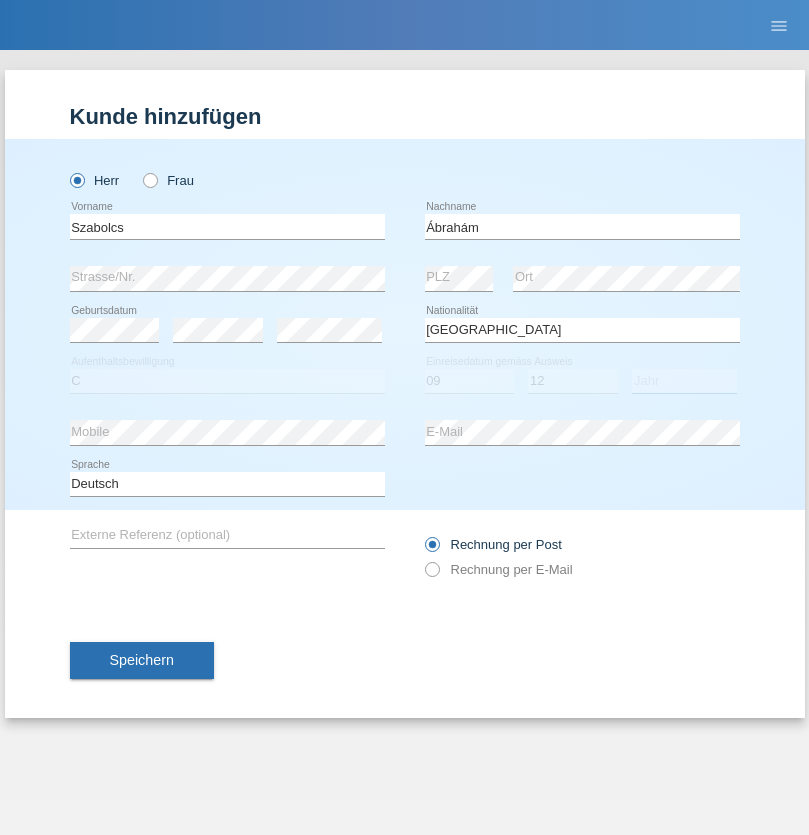select on "2021" 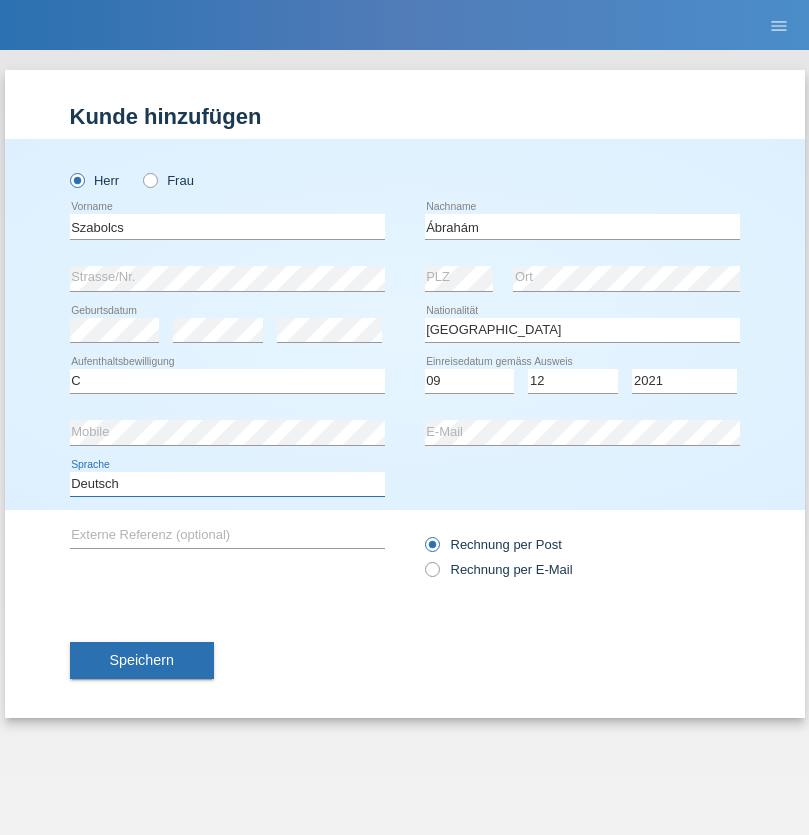 select on "en" 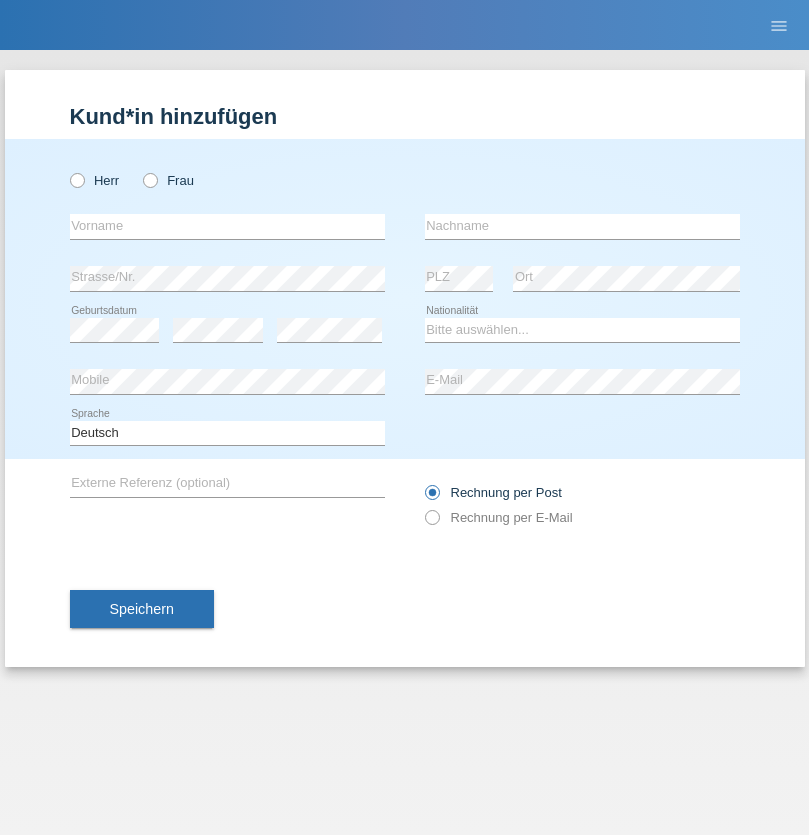 scroll, scrollTop: 0, scrollLeft: 0, axis: both 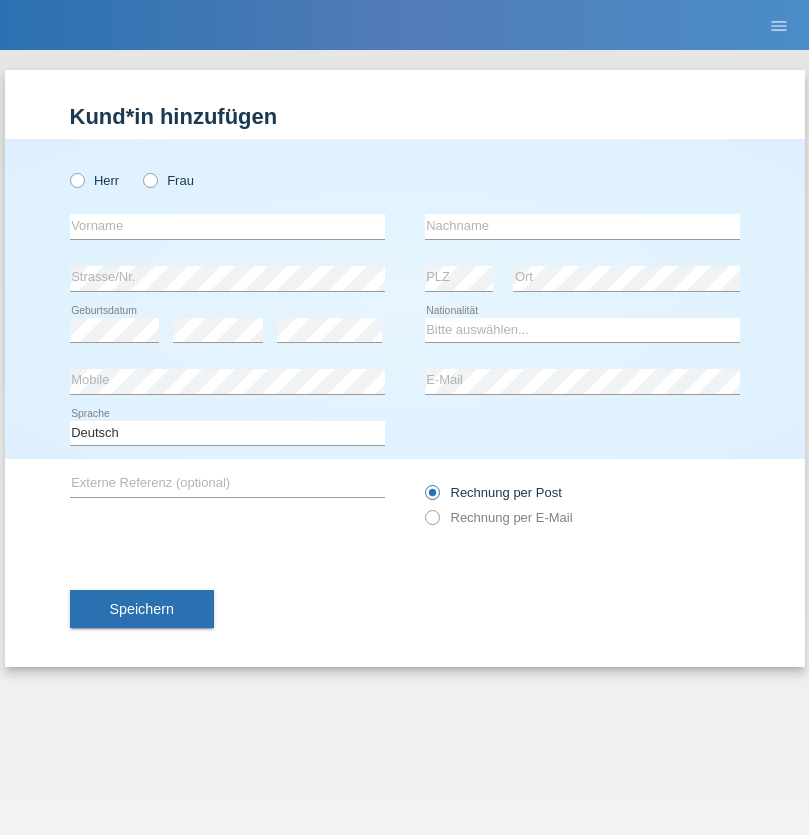 radio on "true" 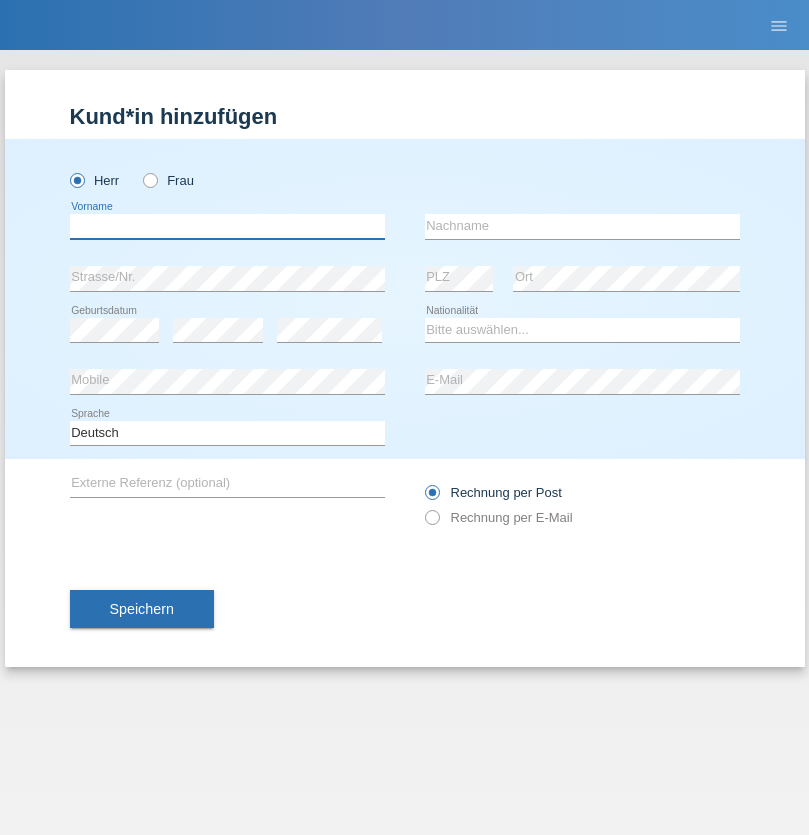 click at bounding box center [227, 226] 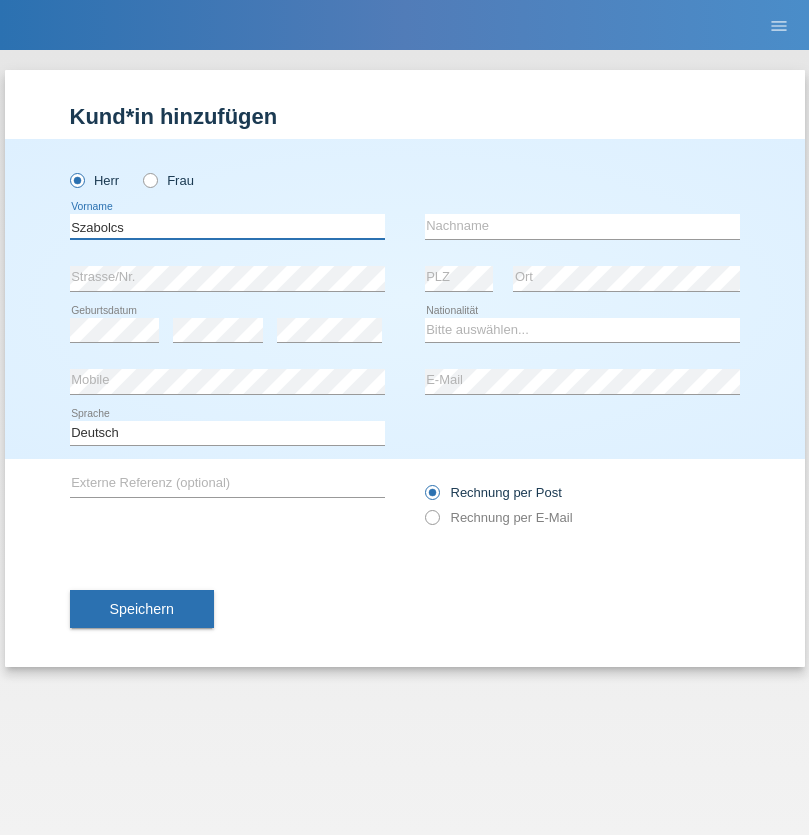 type on "Szabolcs" 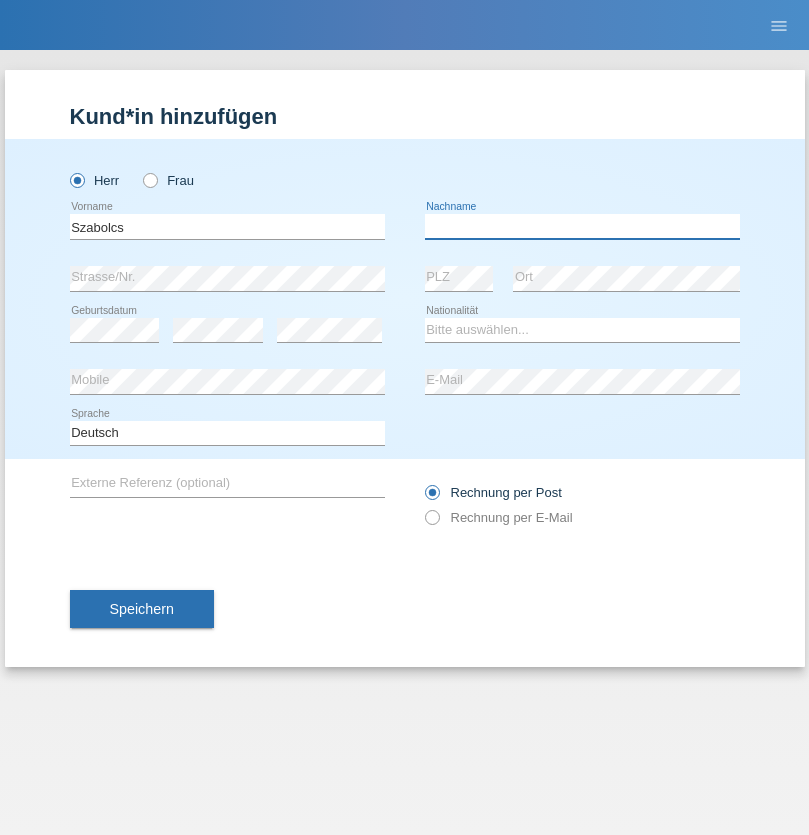click at bounding box center [582, 226] 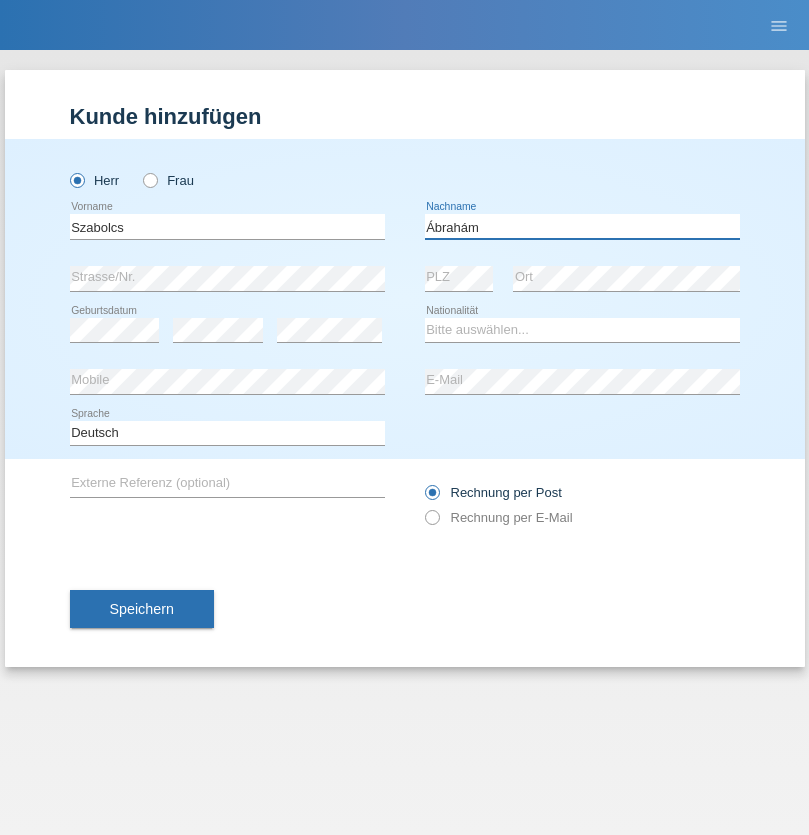 type on "Ábrahám" 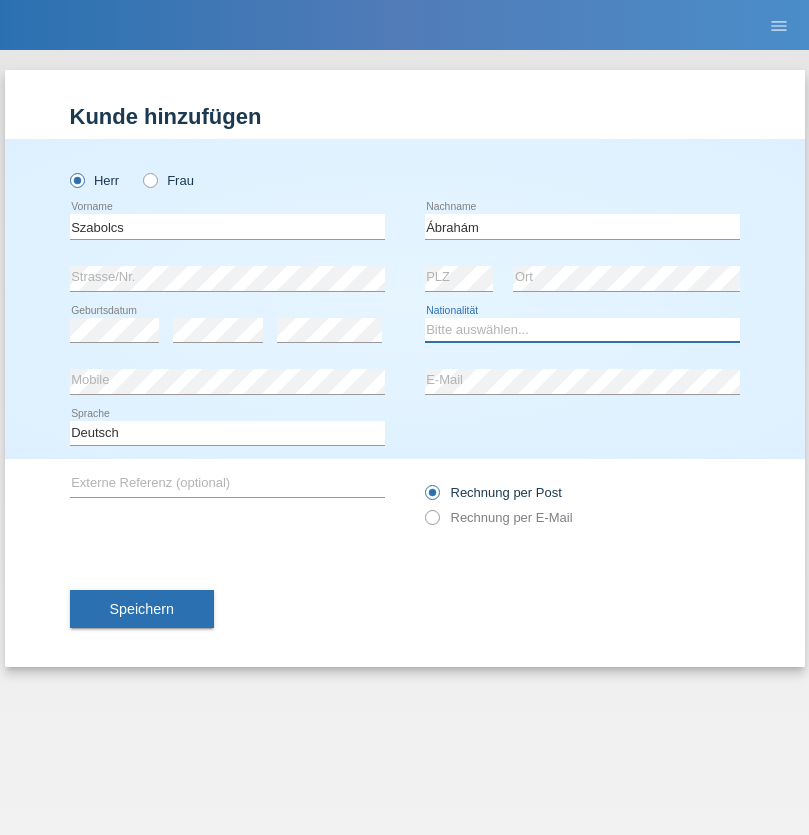 select on "HU" 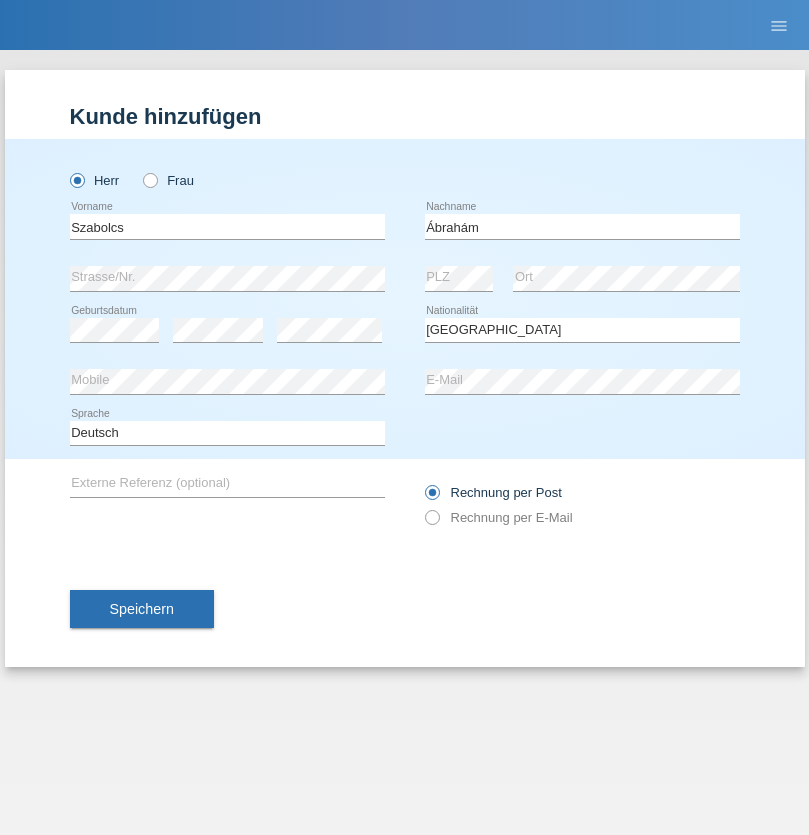 select on "C" 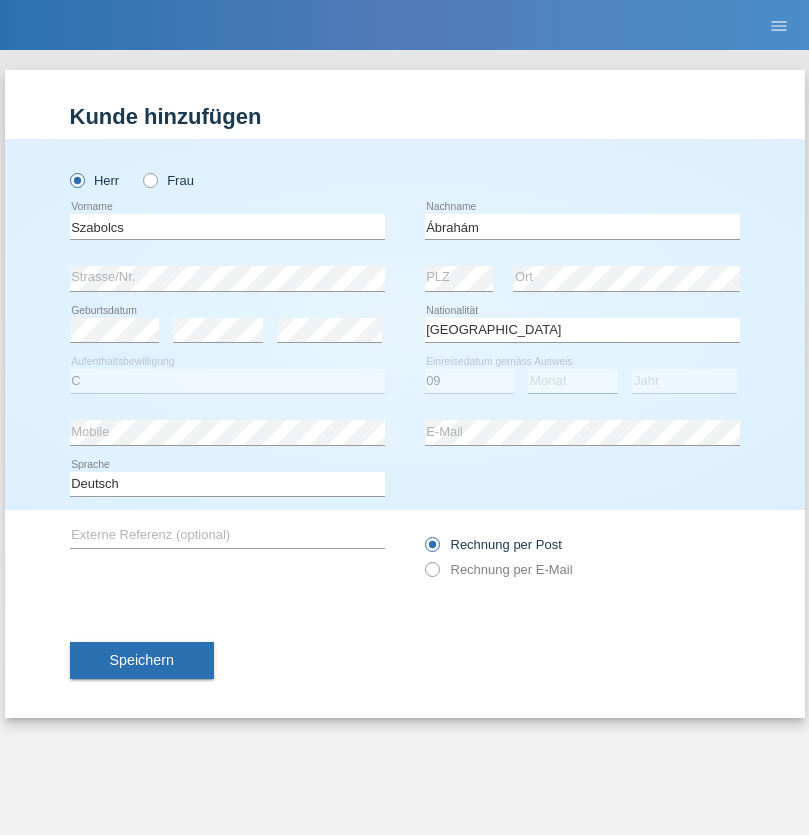 select on "12" 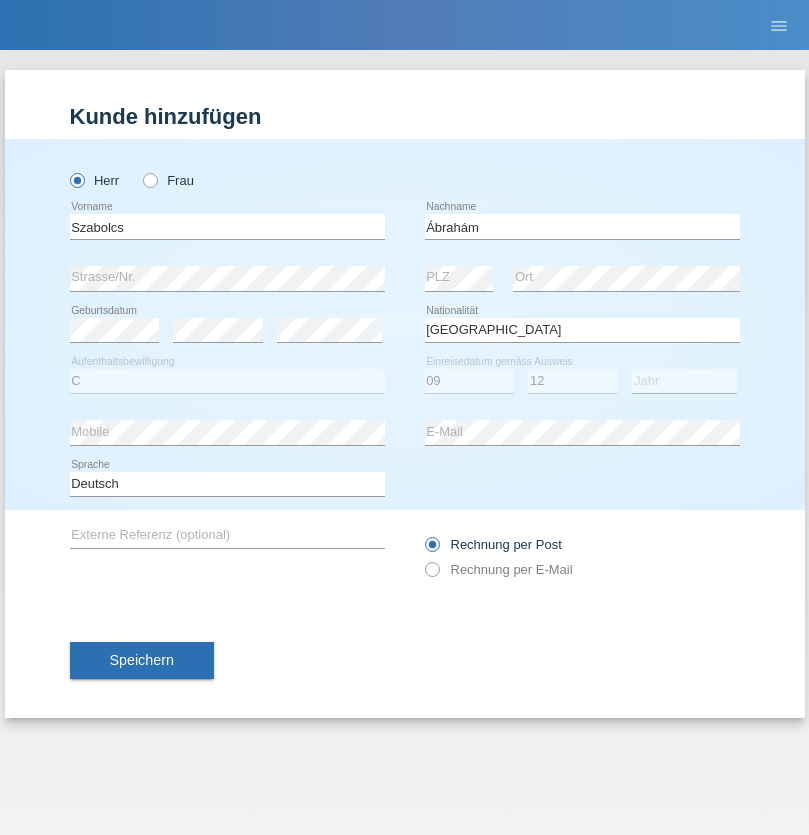 select on "2021" 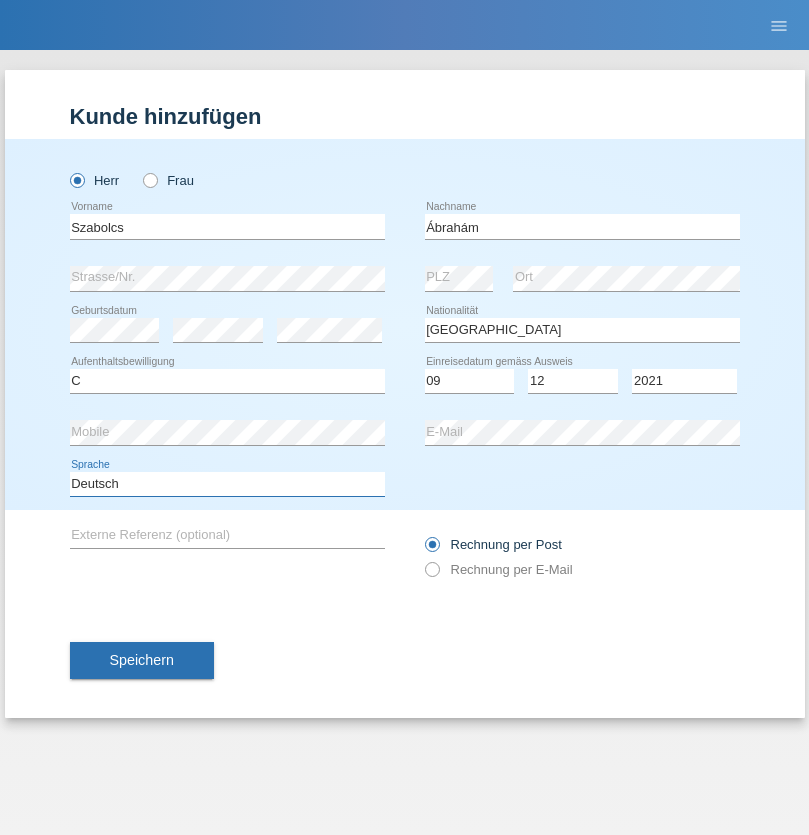 select on "en" 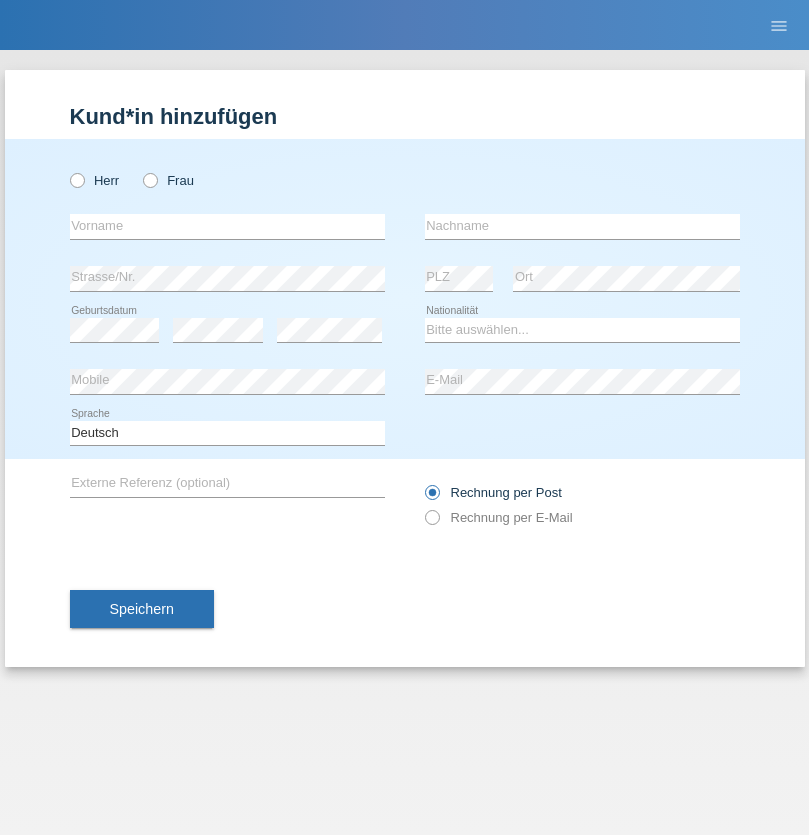 scroll, scrollTop: 0, scrollLeft: 0, axis: both 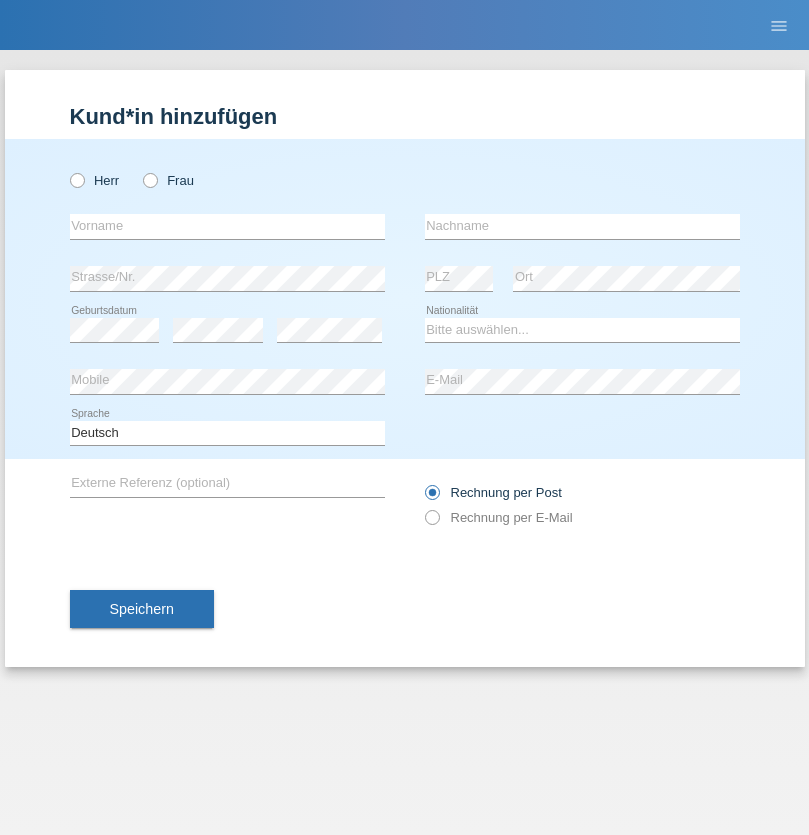 radio on "true" 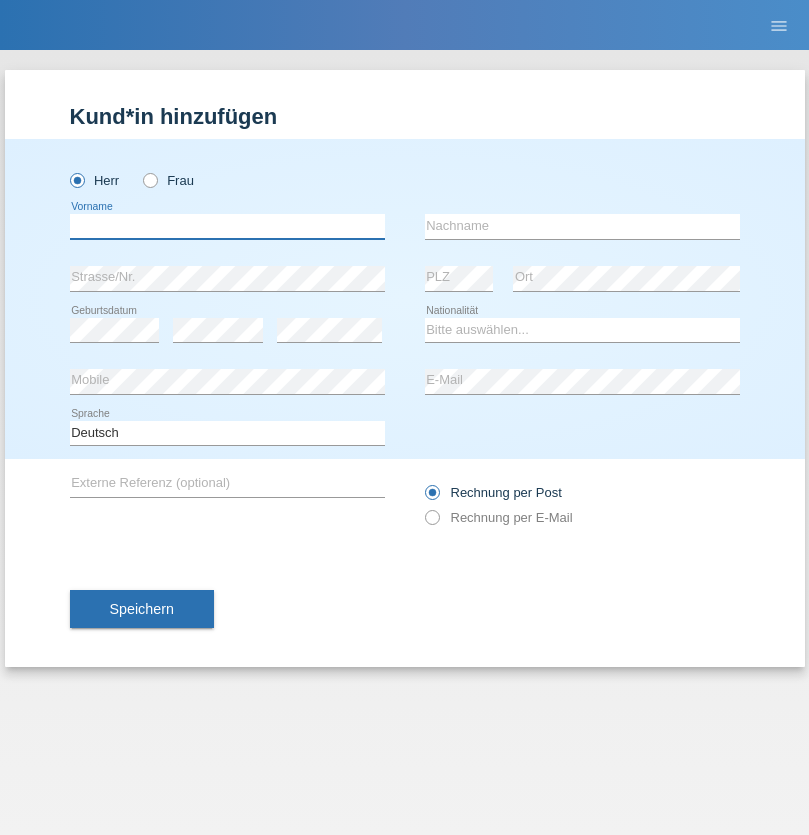 click at bounding box center (227, 226) 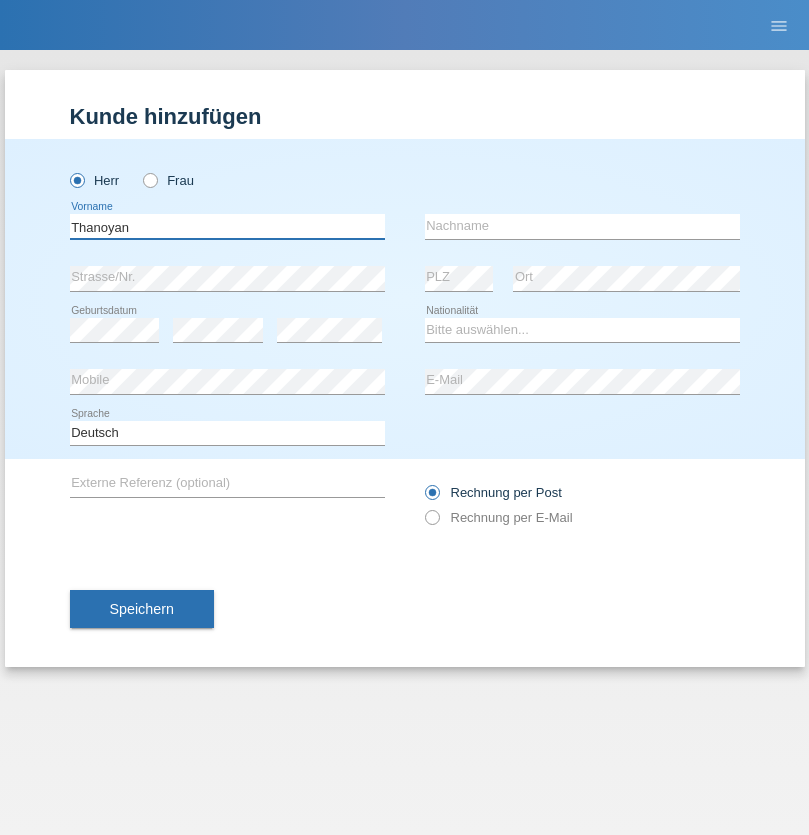 type on "Thanoyan" 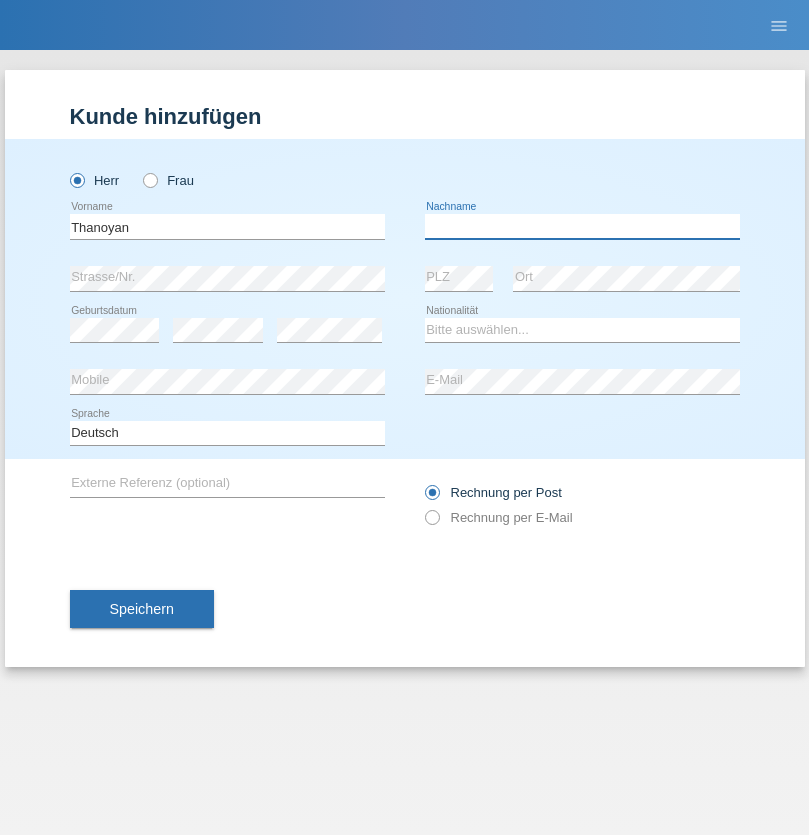 click at bounding box center (582, 226) 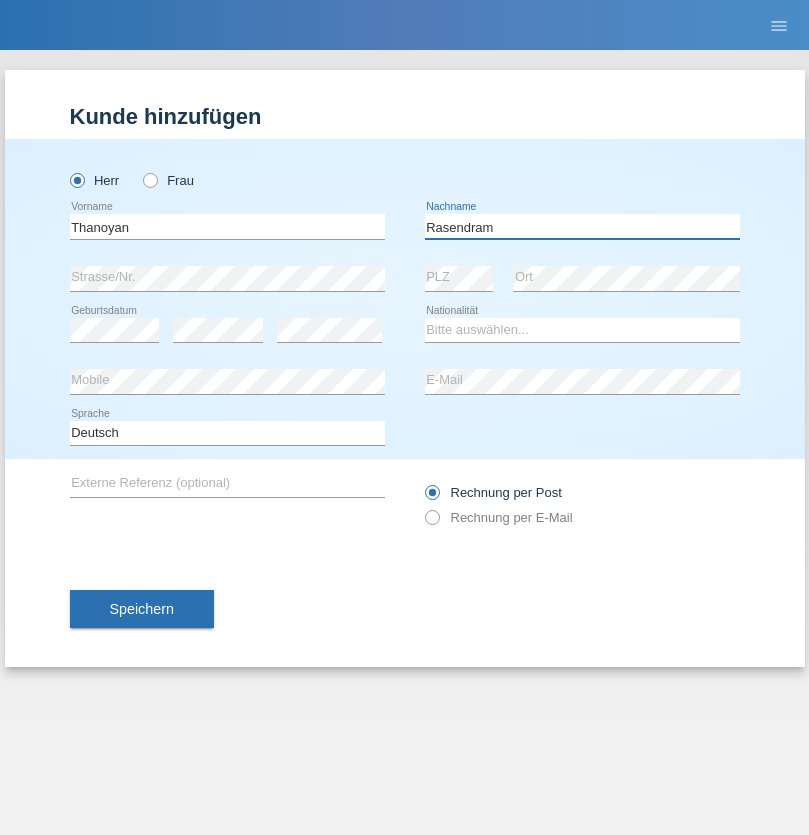 type on "Rasendram" 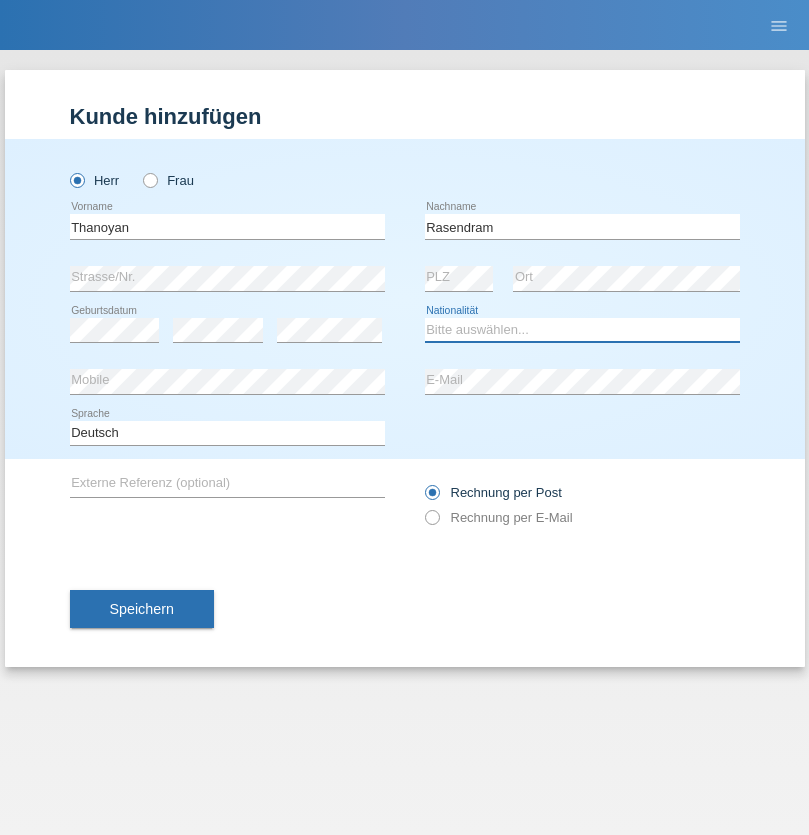select on "LK" 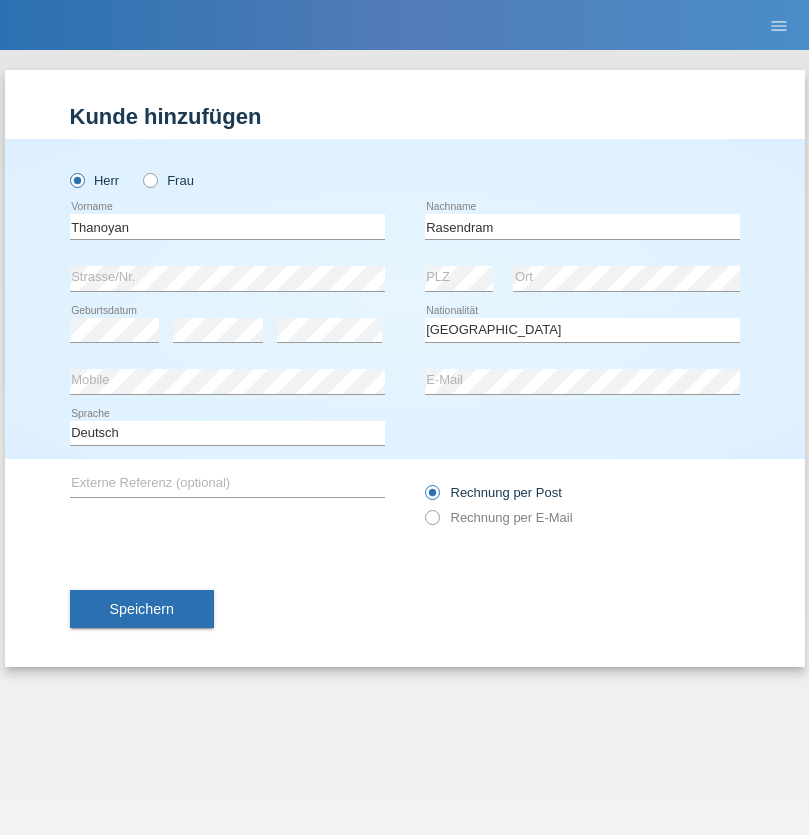 select on "C" 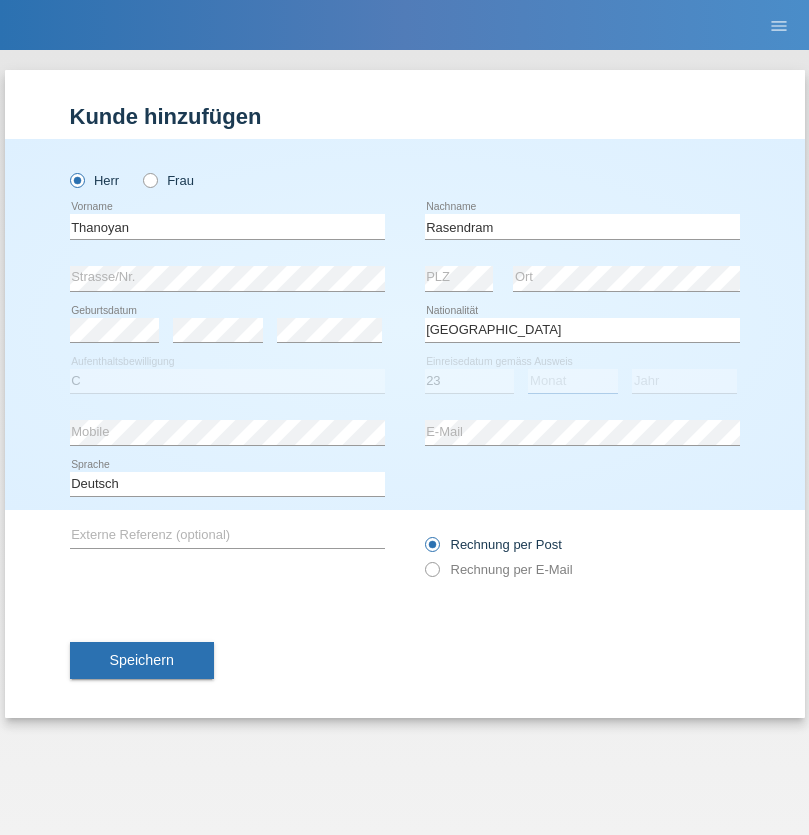 select on "02" 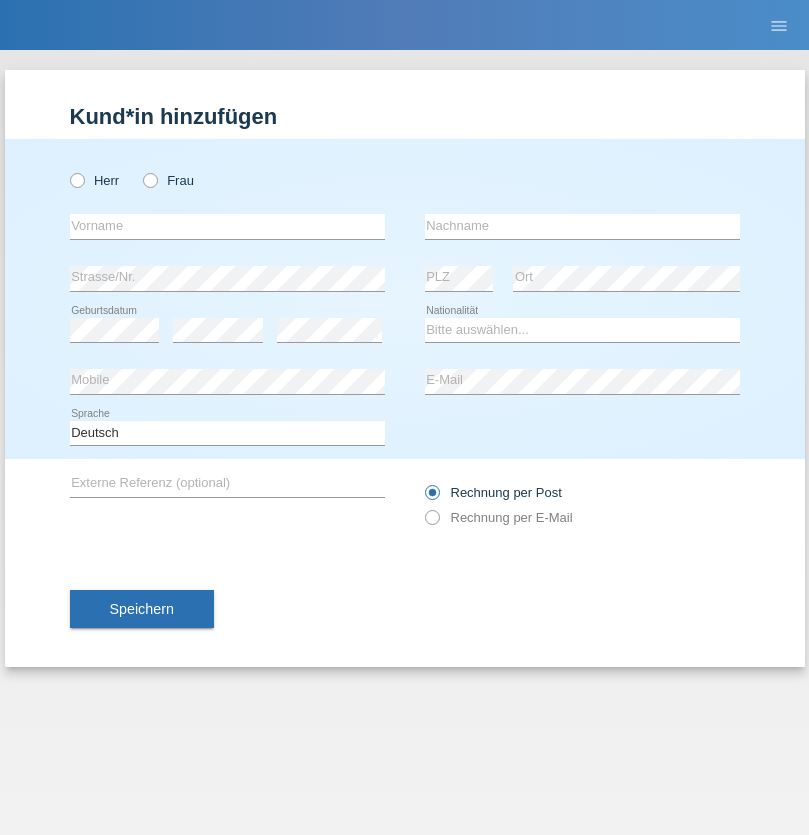scroll, scrollTop: 0, scrollLeft: 0, axis: both 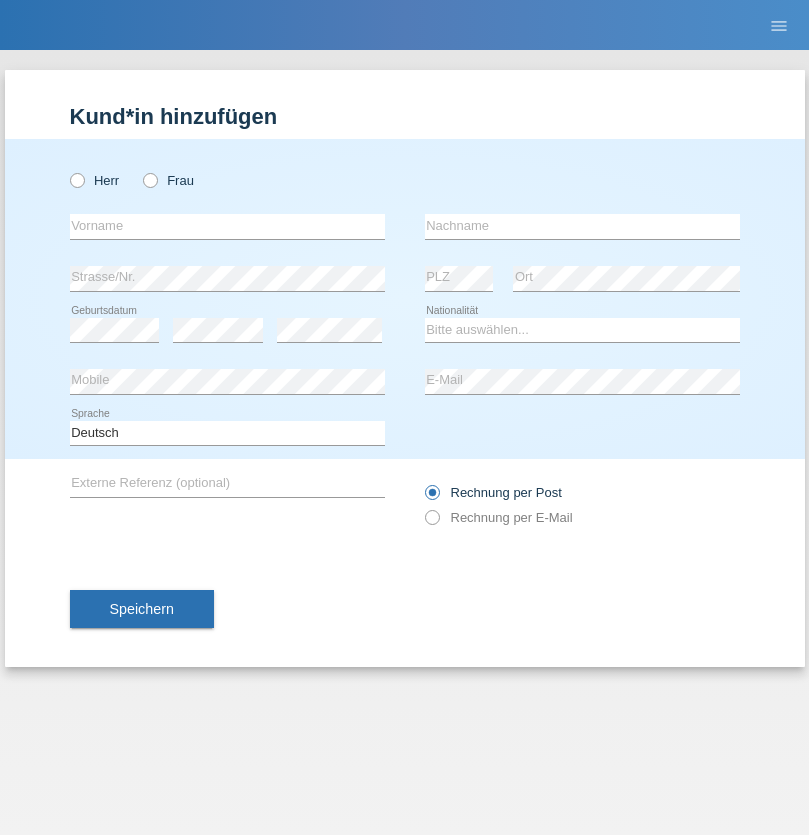 radio on "true" 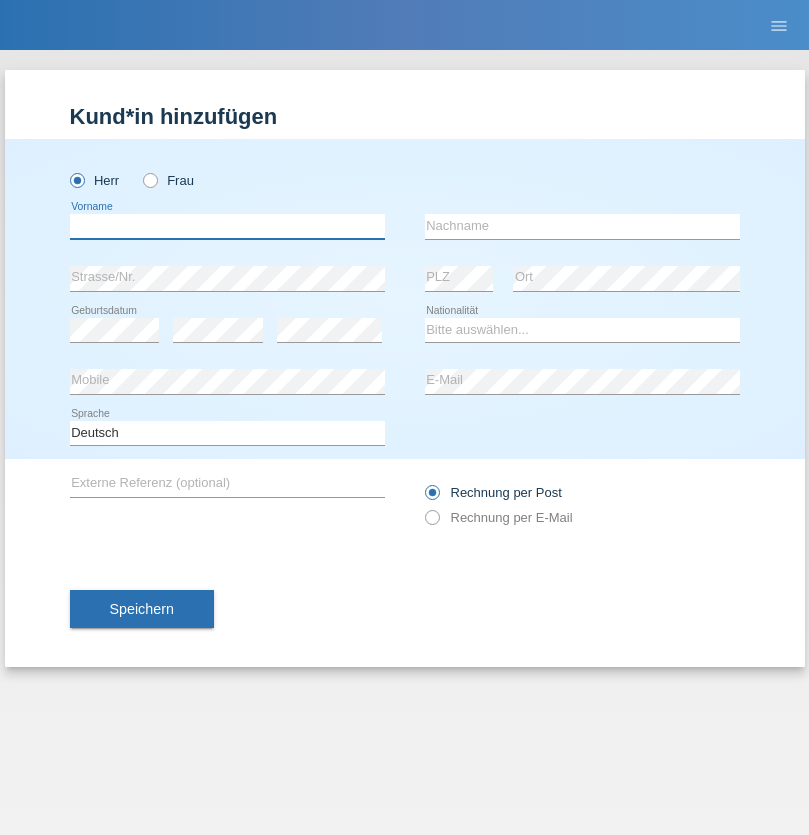 click at bounding box center (227, 226) 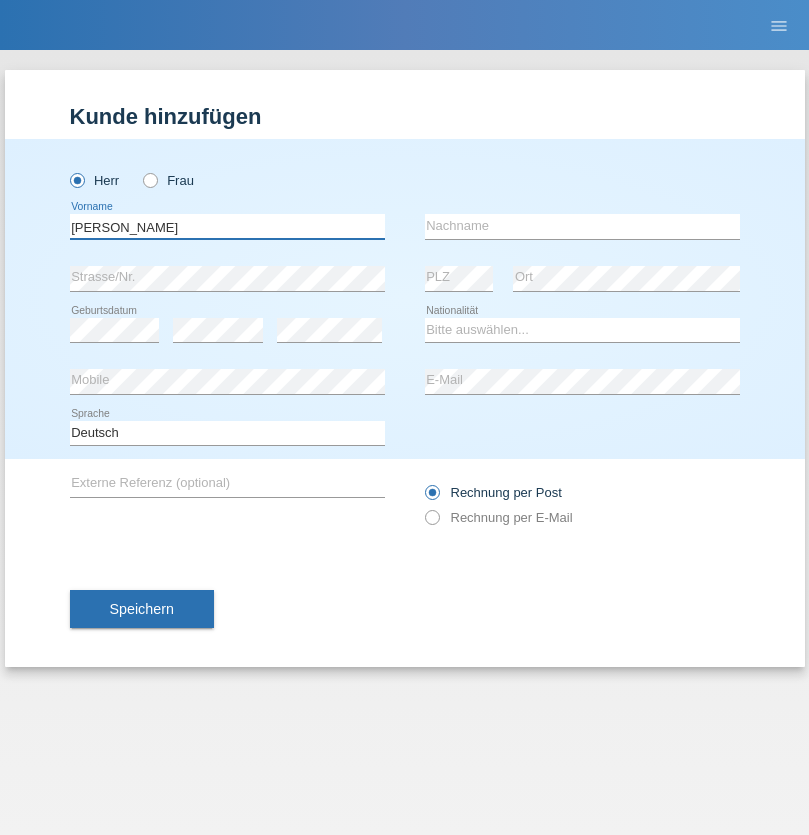 type on "[PERSON_NAME]" 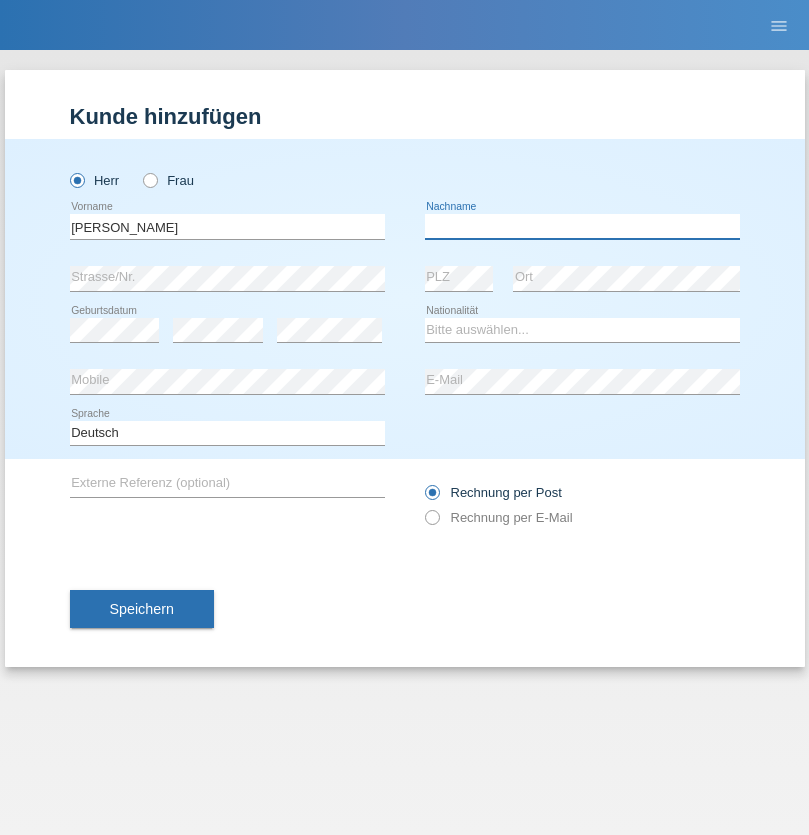 click at bounding box center [582, 226] 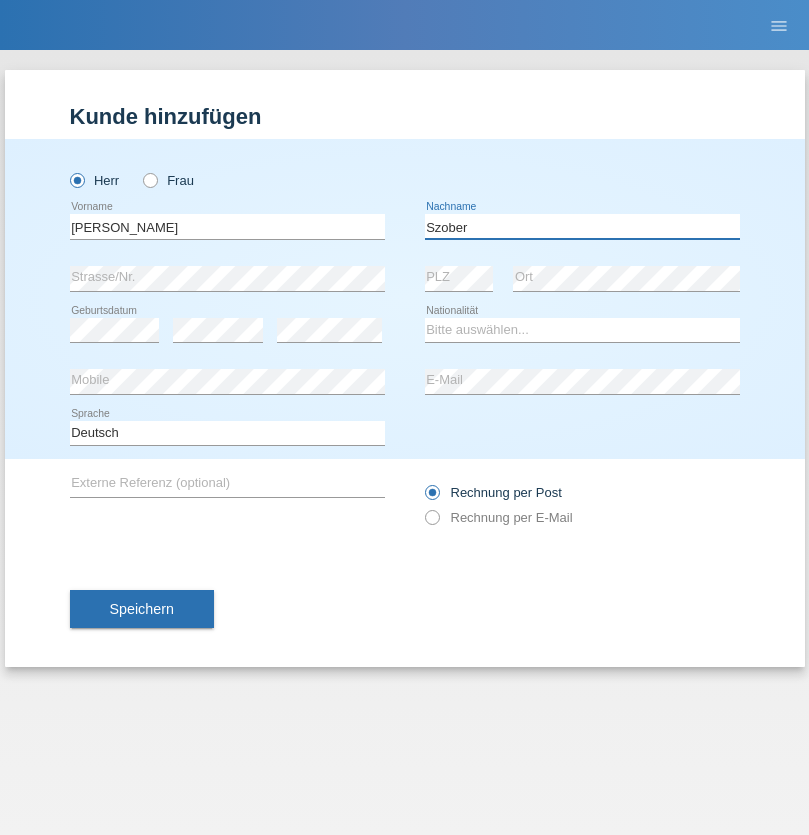 type on "Szober" 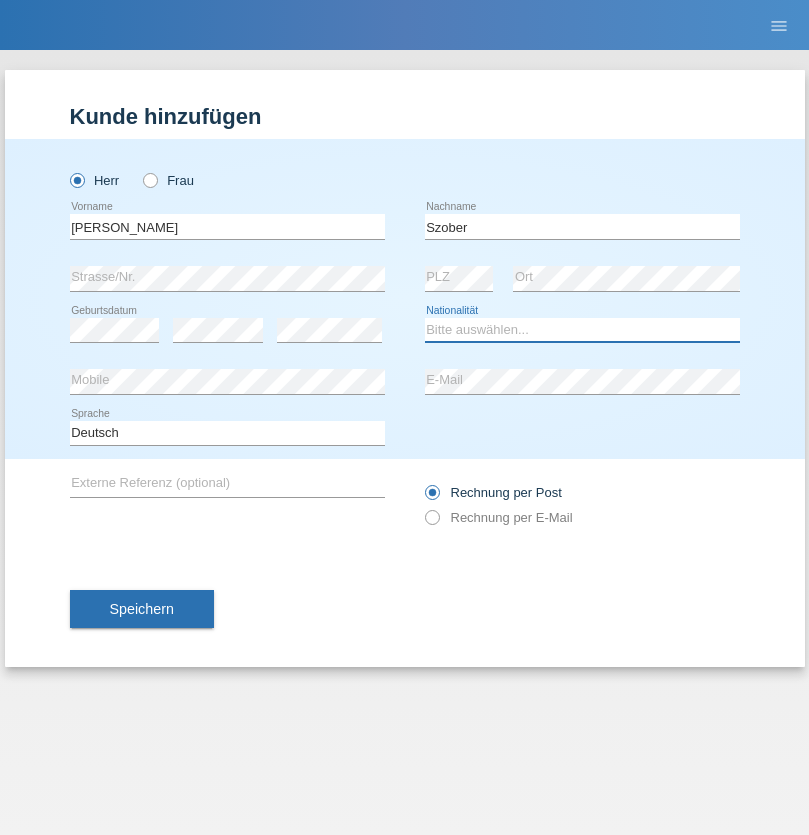 select on "PL" 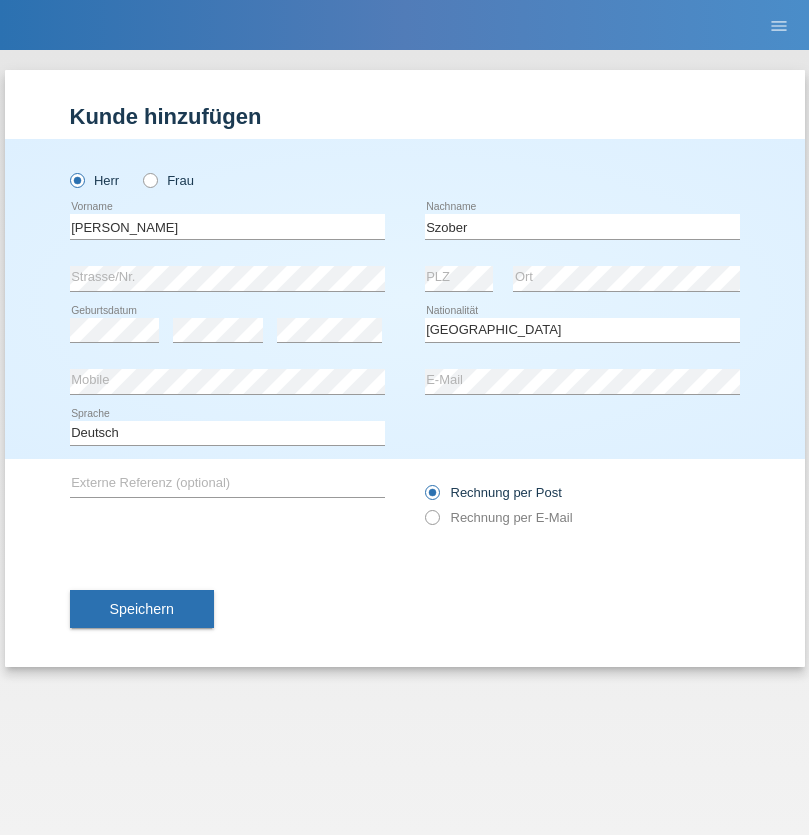 select on "C" 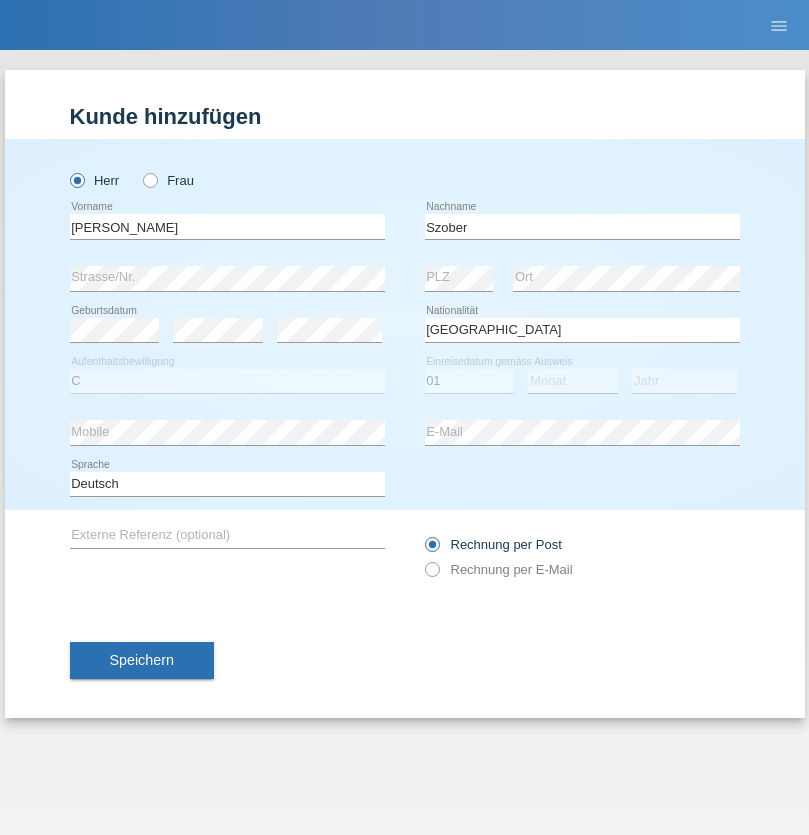 select on "05" 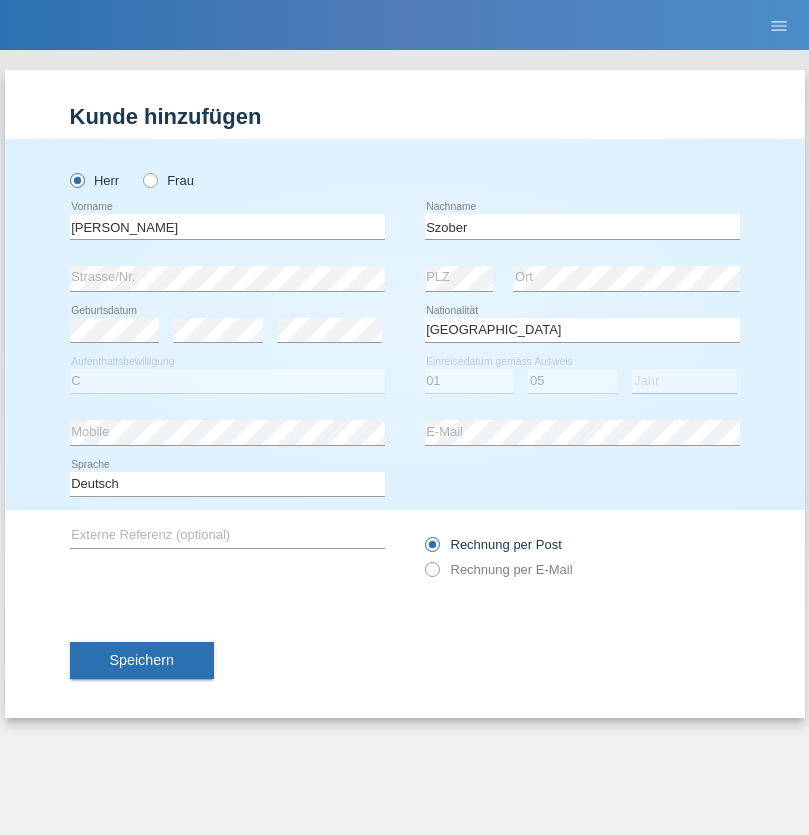 select on "2021" 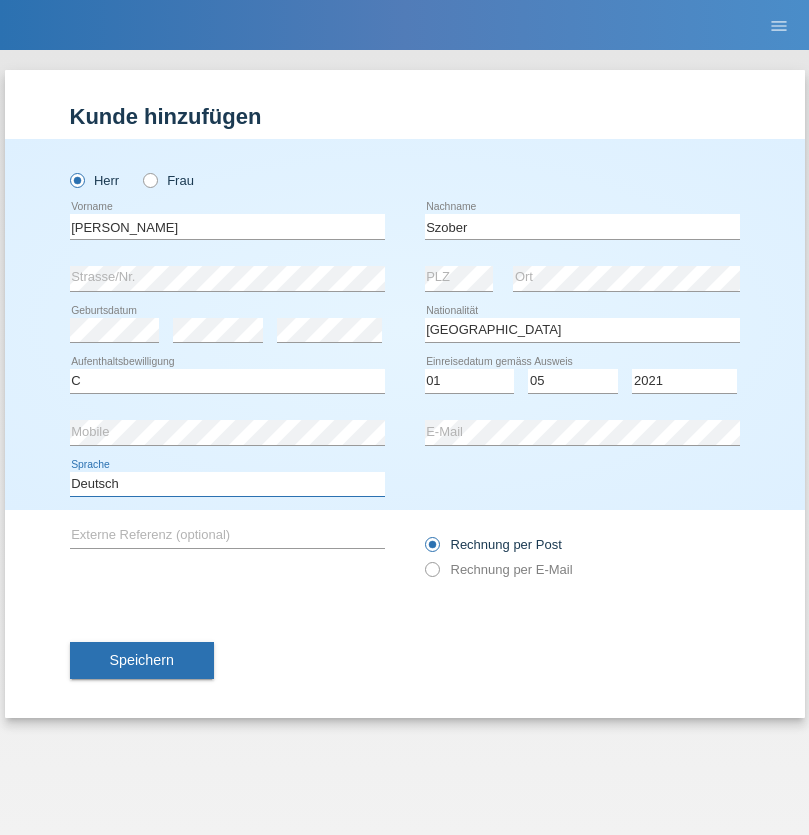 select on "en" 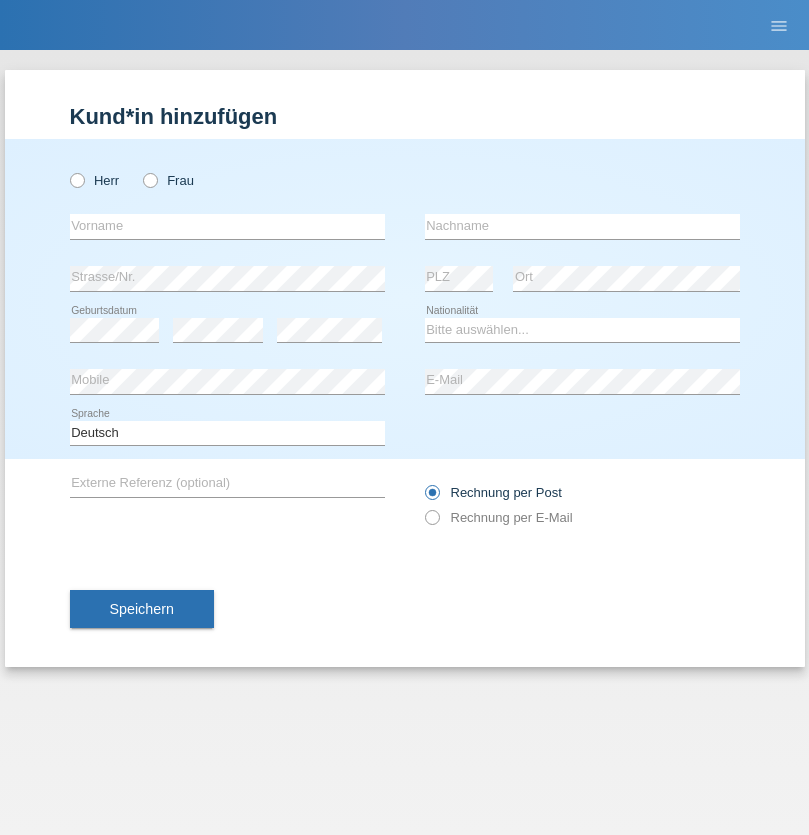 scroll, scrollTop: 0, scrollLeft: 0, axis: both 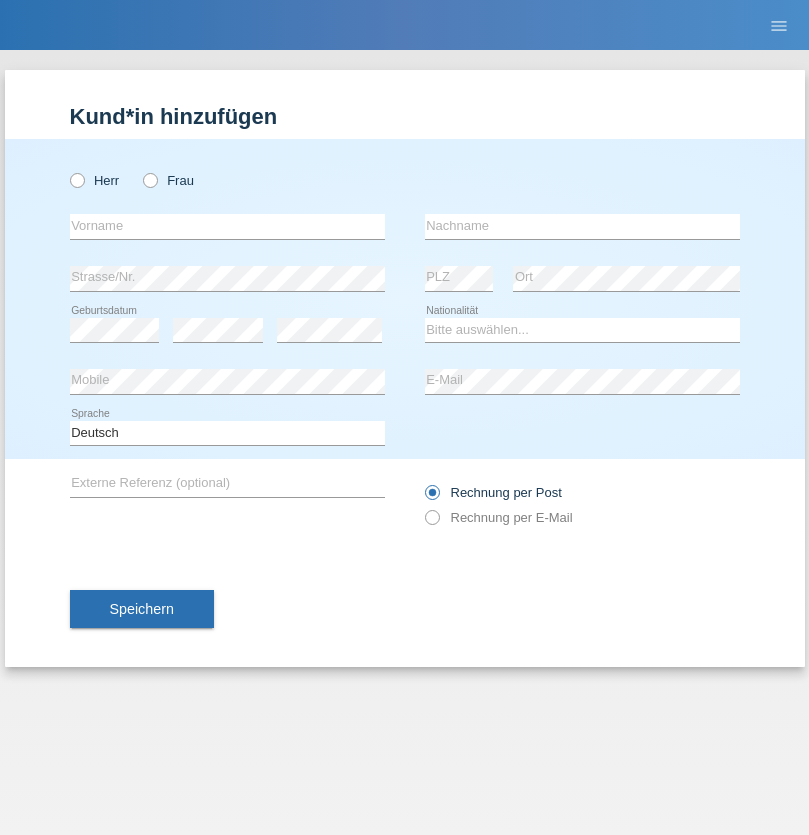 radio on "true" 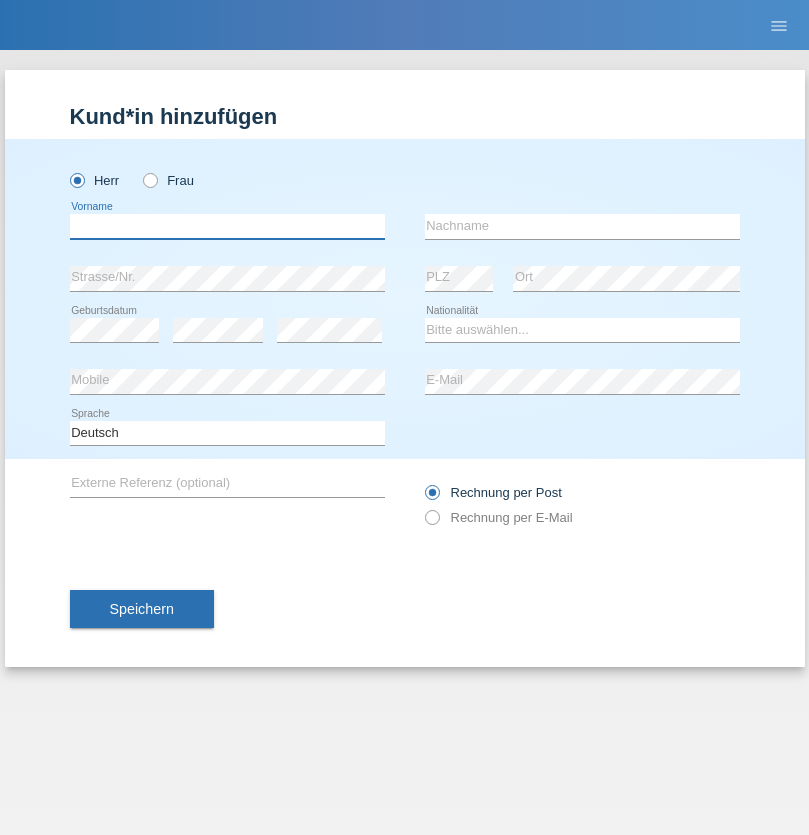 click at bounding box center [227, 226] 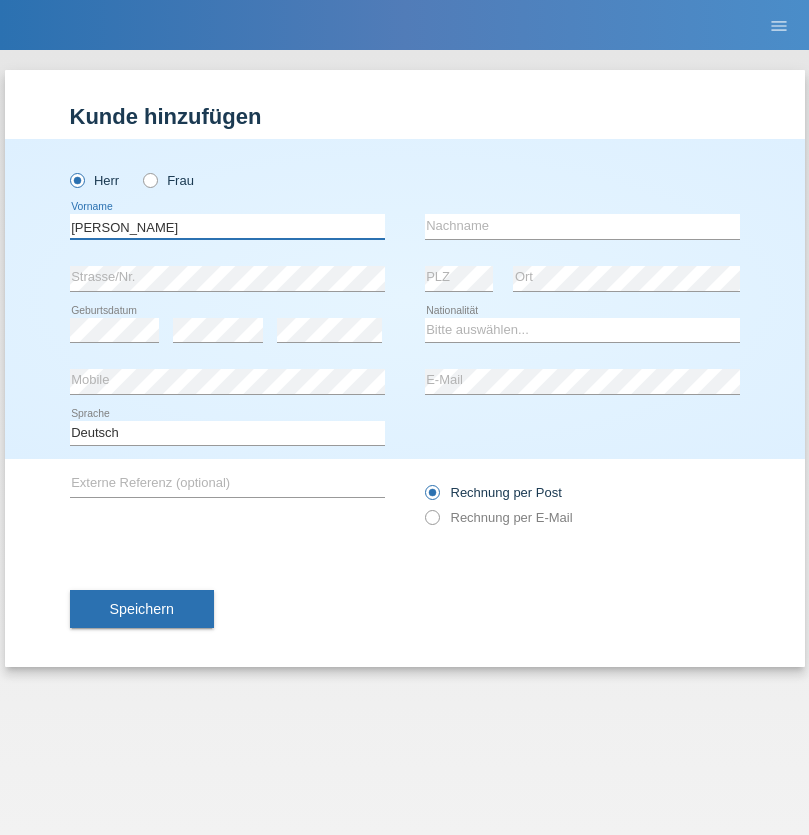 type on "[PERSON_NAME]" 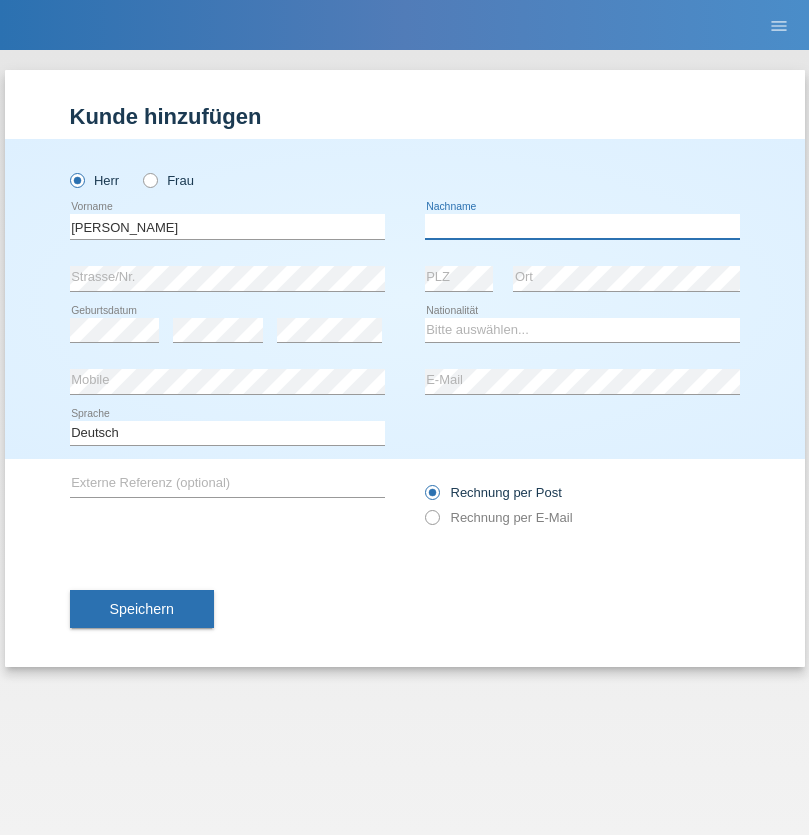click at bounding box center (582, 226) 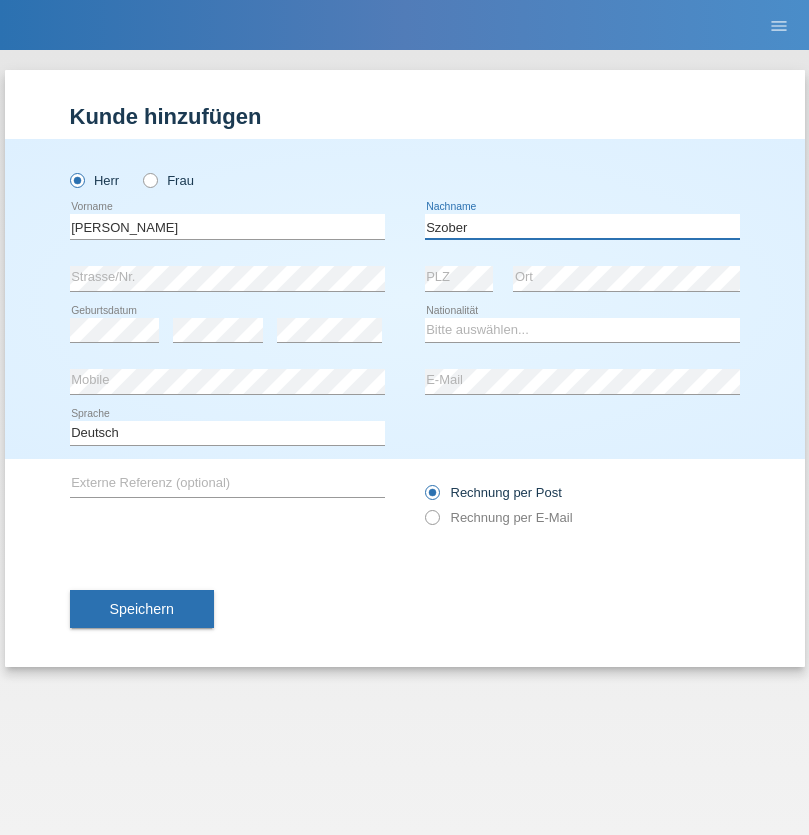 type on "Szober" 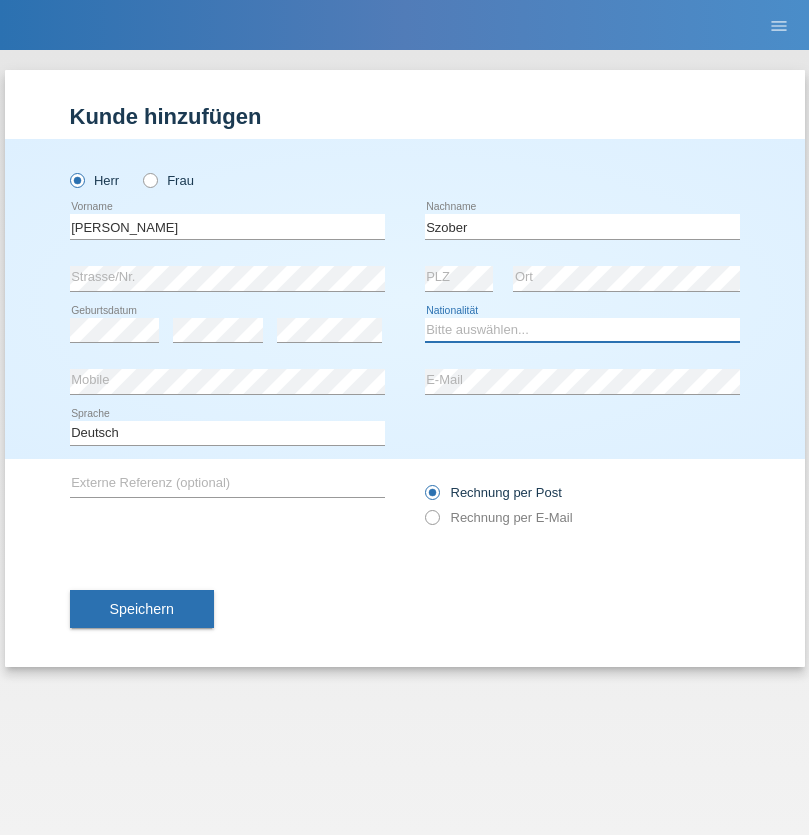 select on "PL" 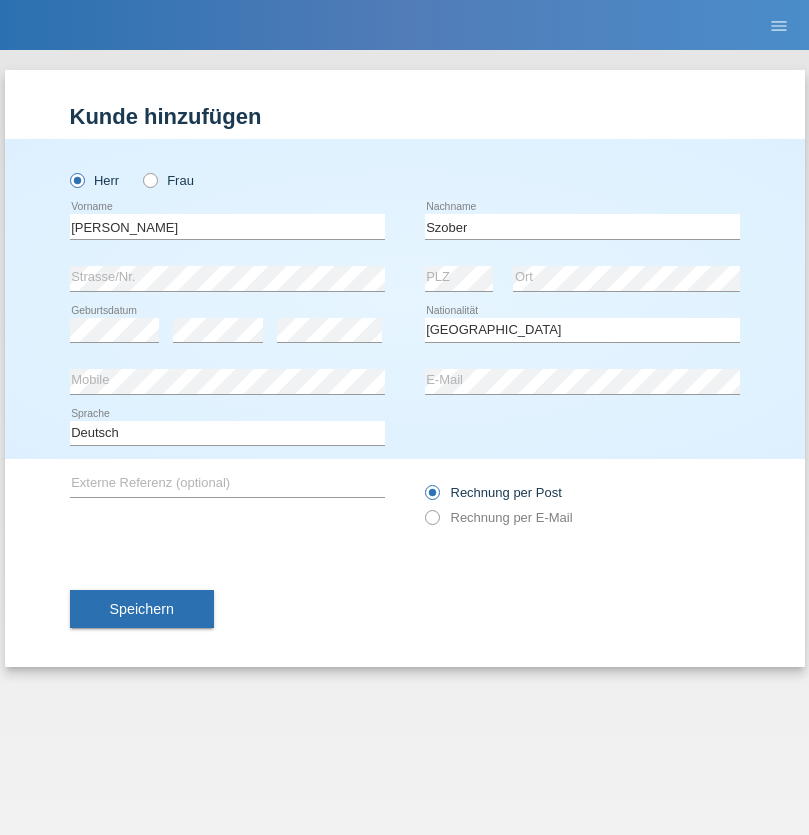 select on "C" 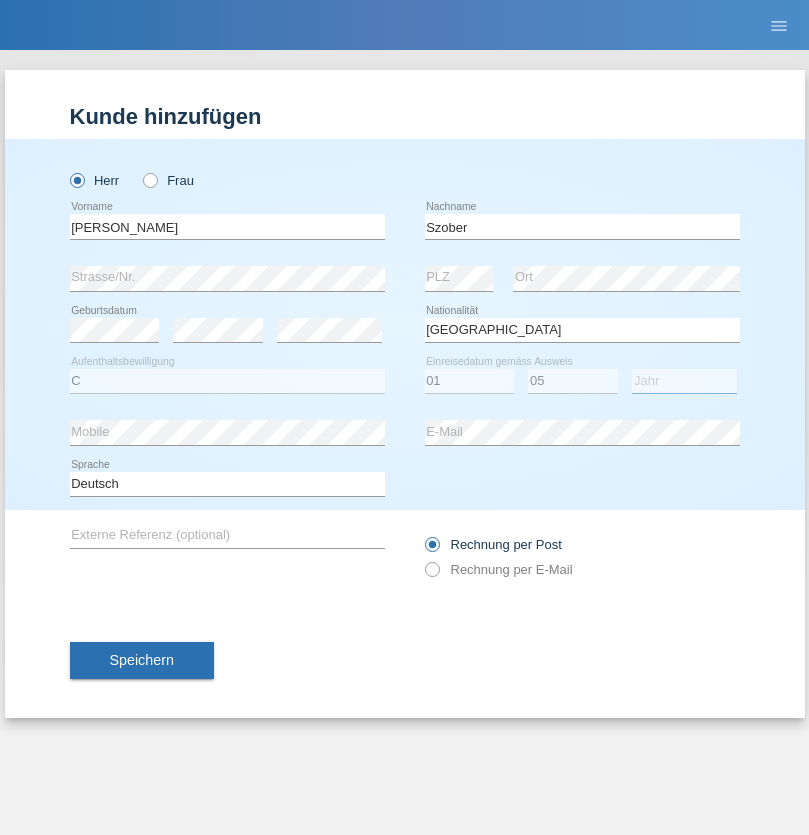 select on "2021" 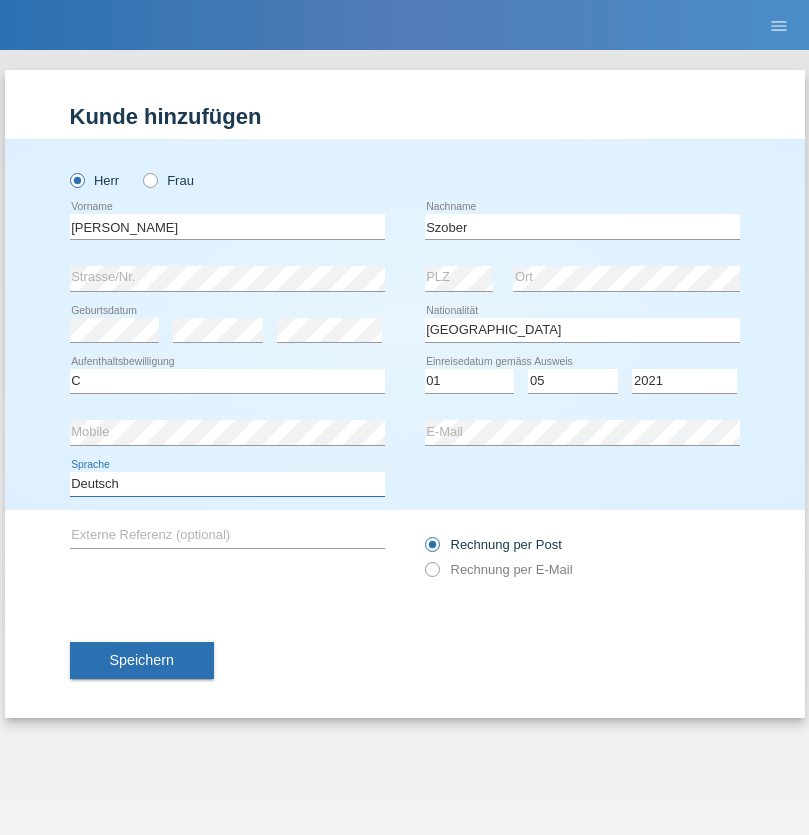 select on "en" 